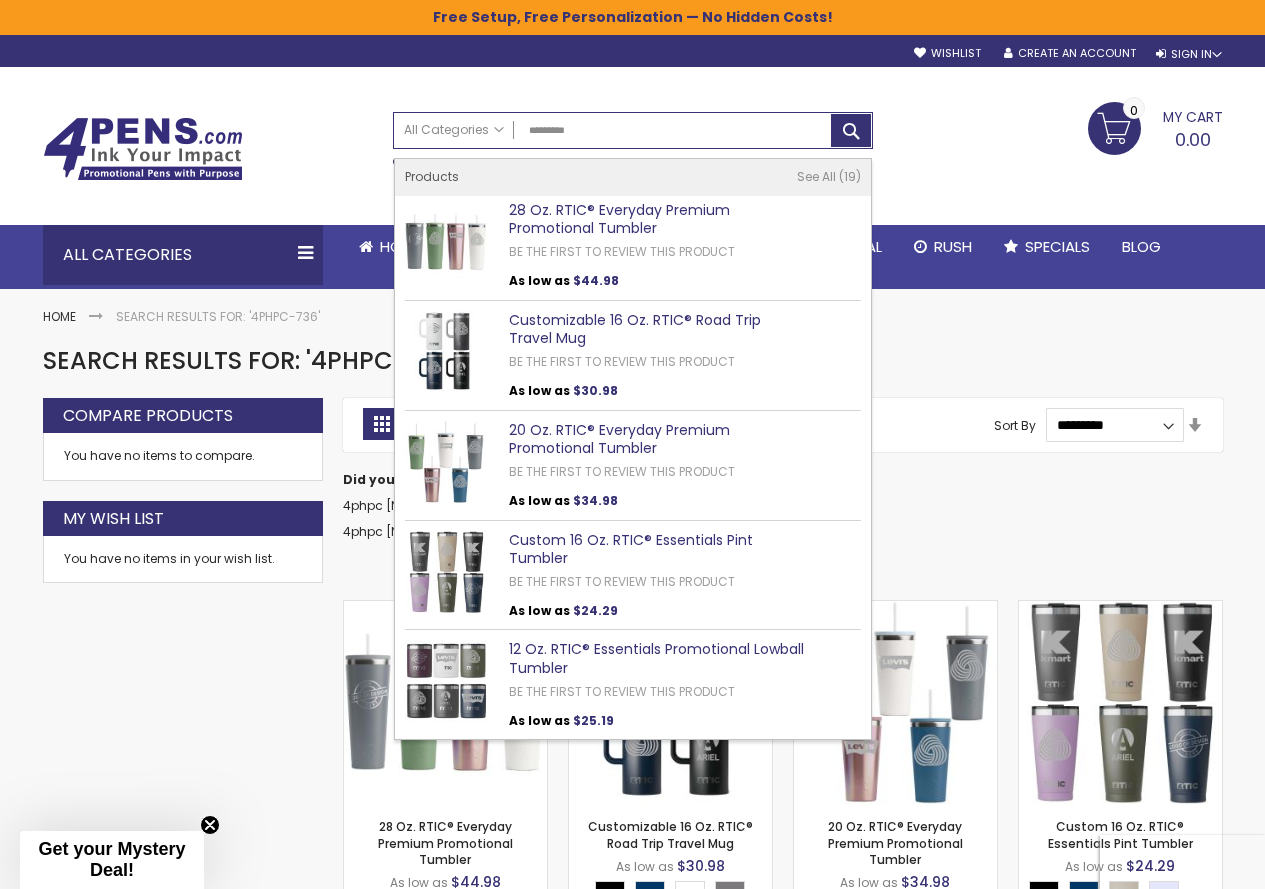 scroll, scrollTop: 0, scrollLeft: 0, axis: both 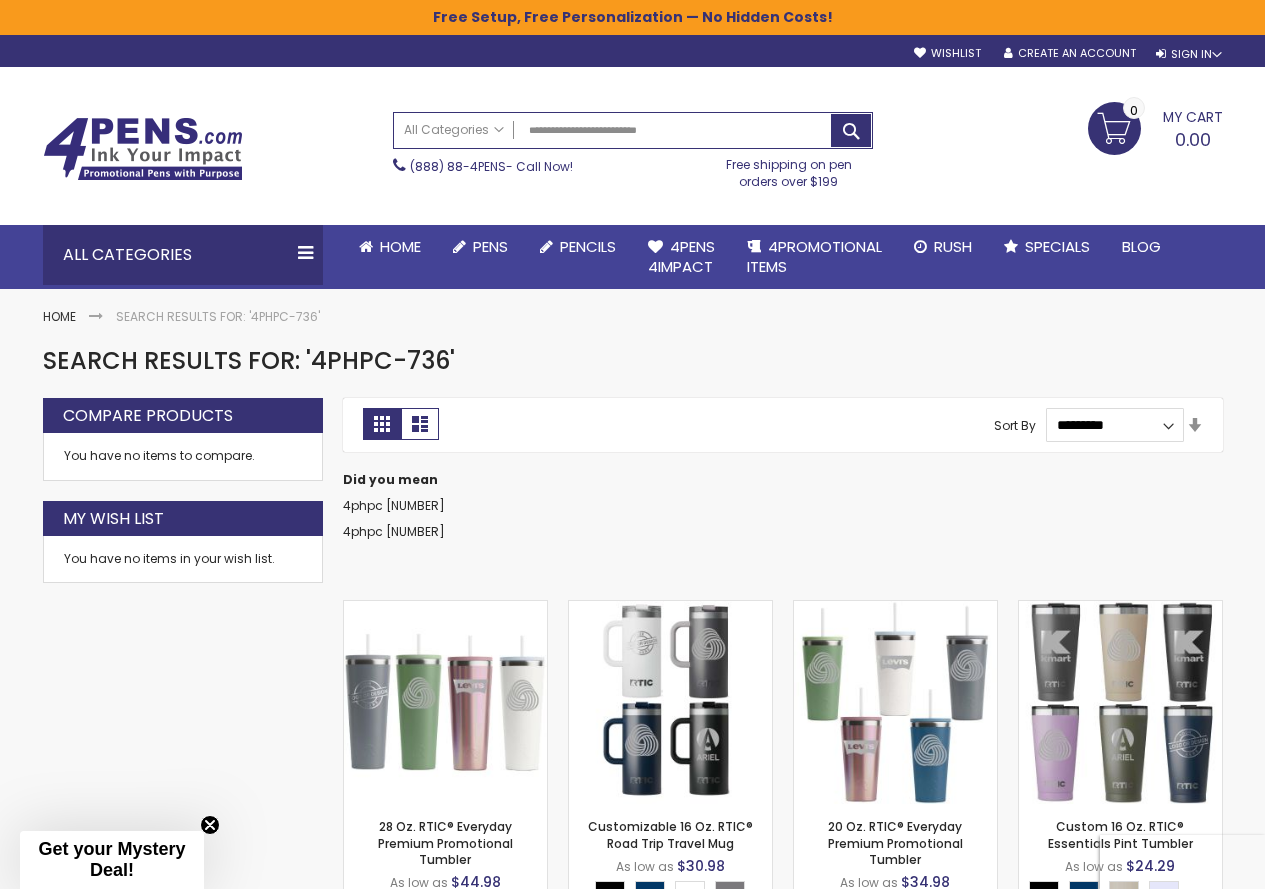 type on "**********" 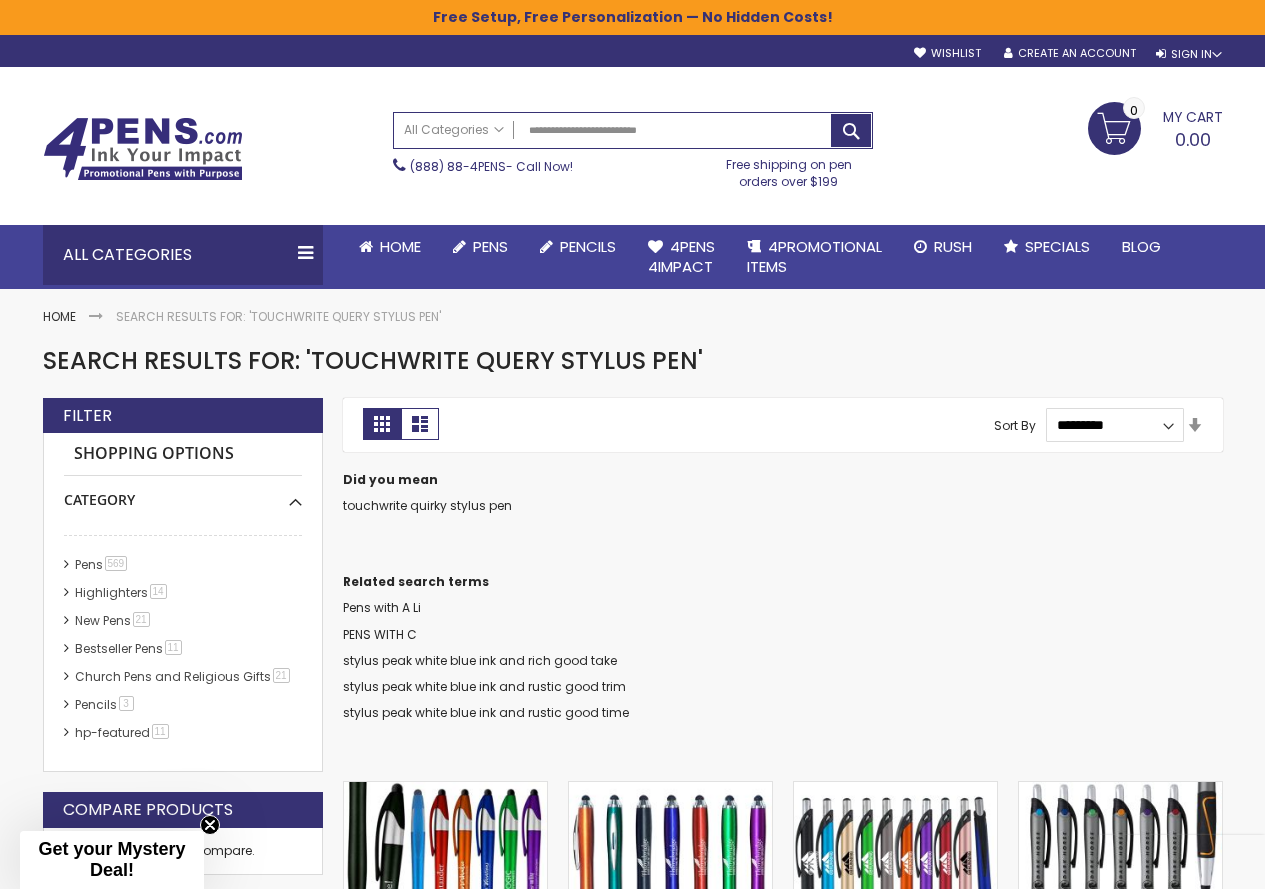 scroll, scrollTop: 0, scrollLeft: 0, axis: both 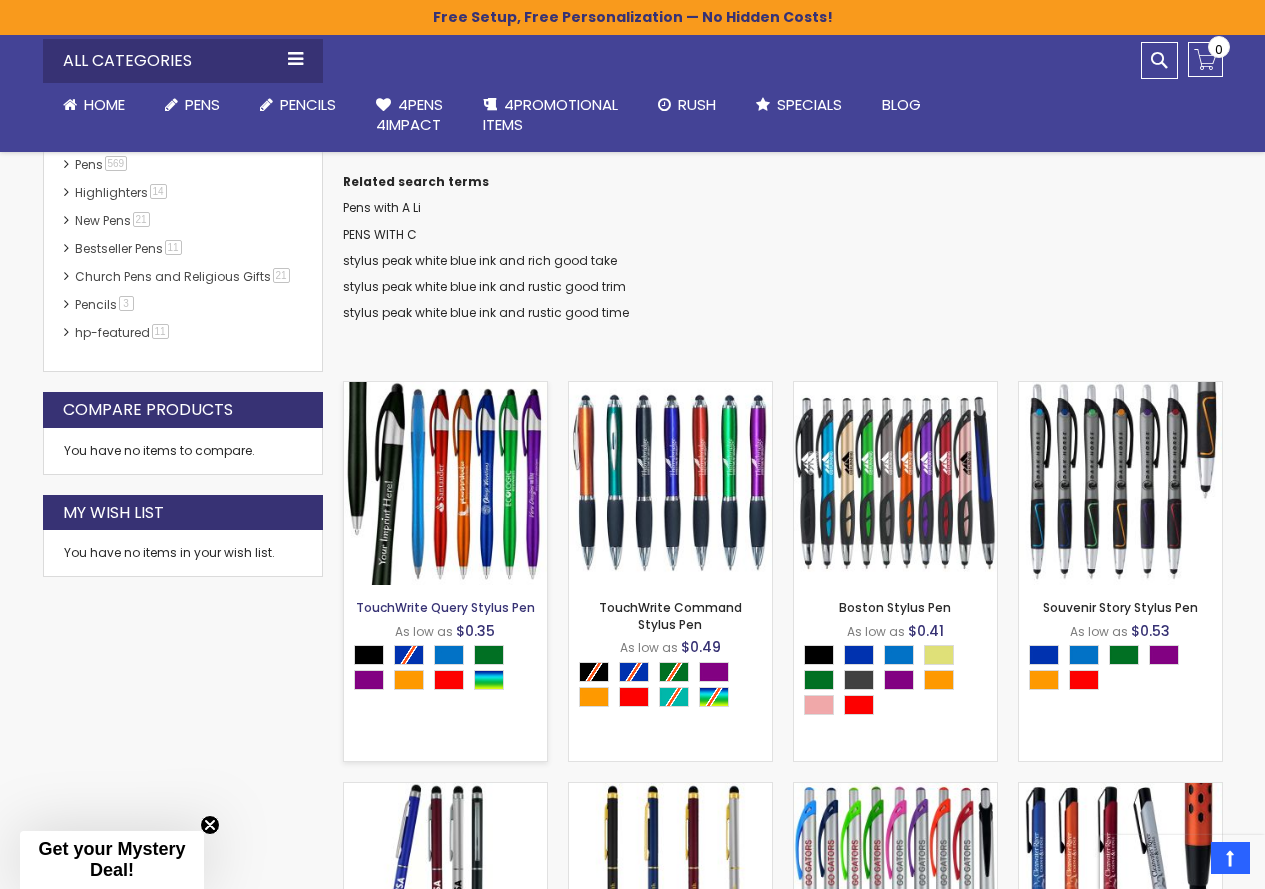 click on "TouchWrite Query Stylus Pen" at bounding box center [445, 607] 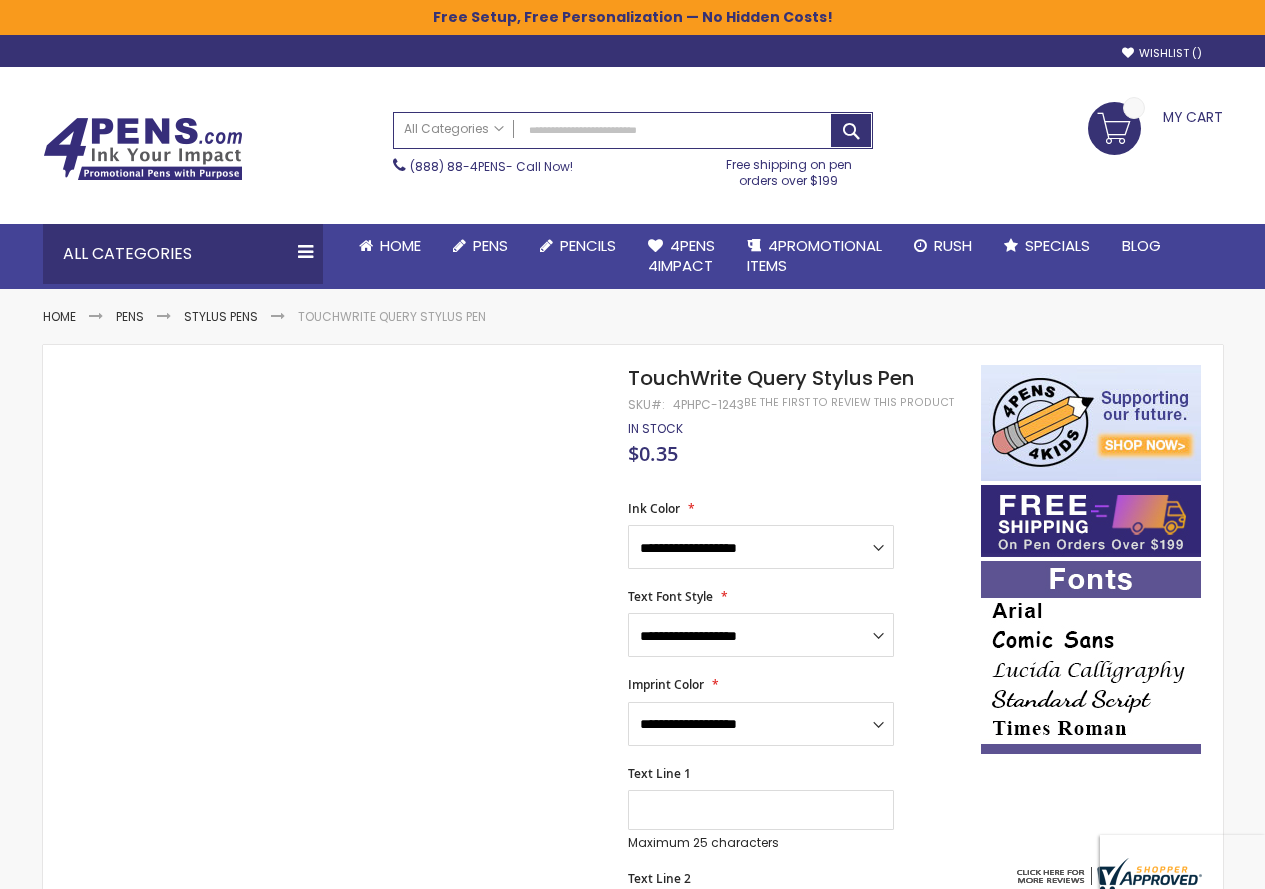 scroll, scrollTop: 0, scrollLeft: 0, axis: both 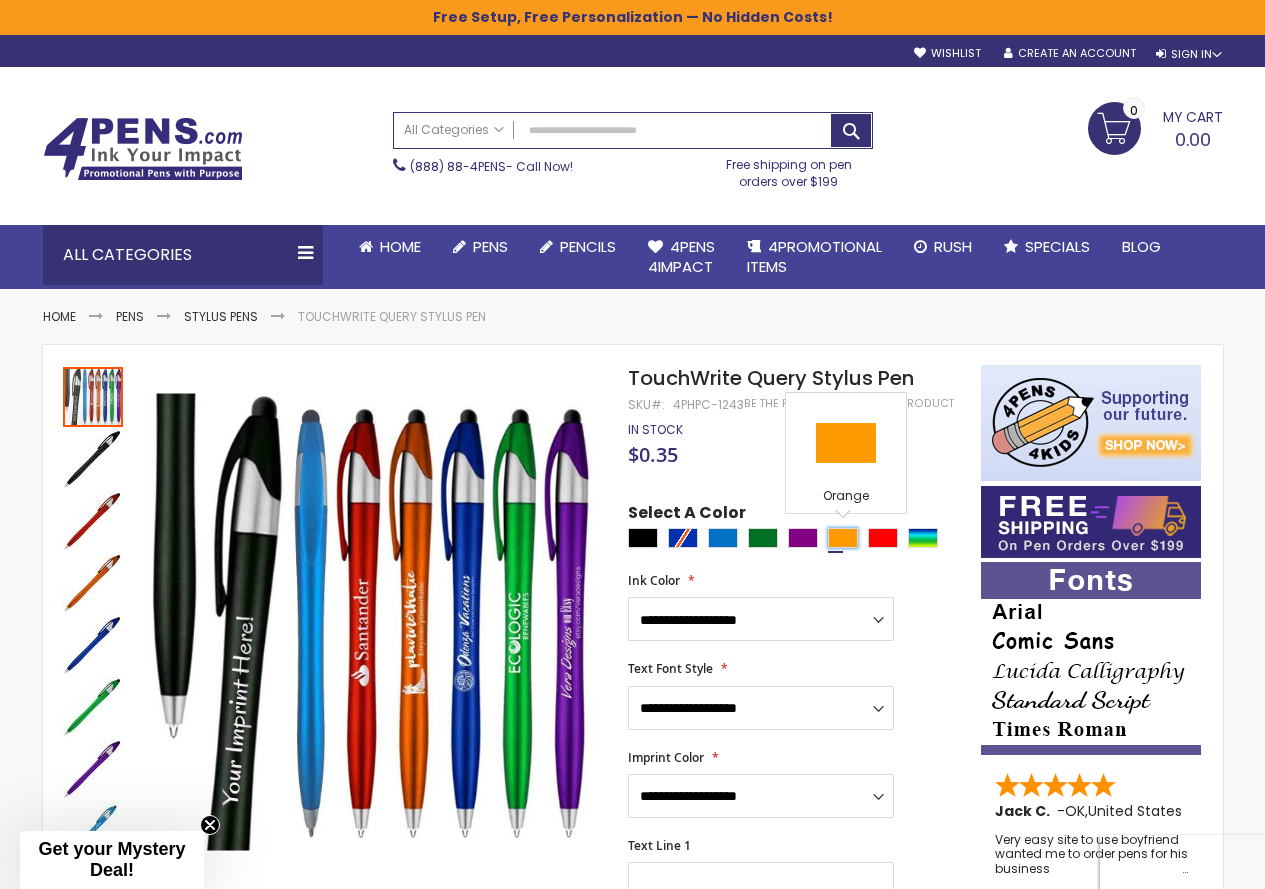 click at bounding box center (843, 538) 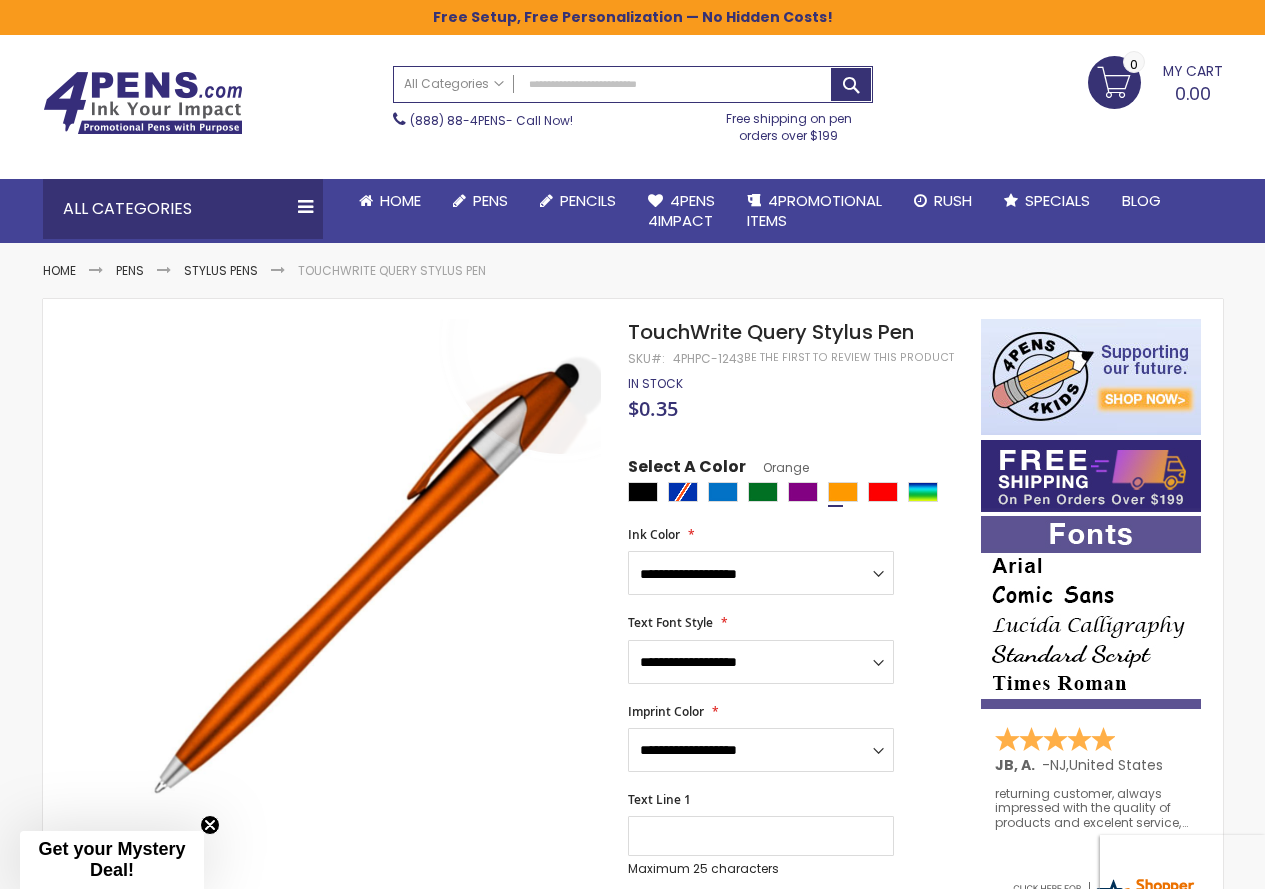 scroll, scrollTop: 0, scrollLeft: 0, axis: both 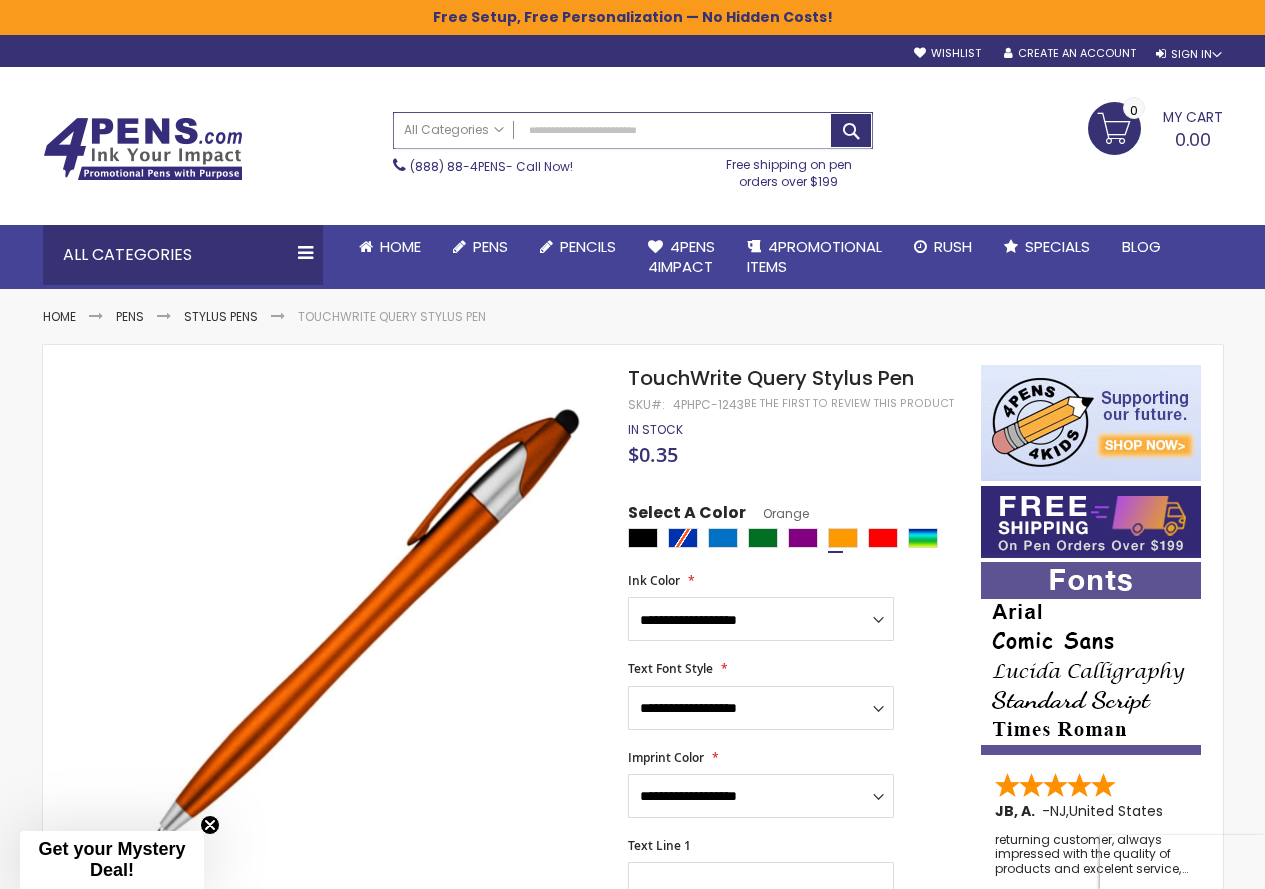 click on "Search" at bounding box center [633, 130] 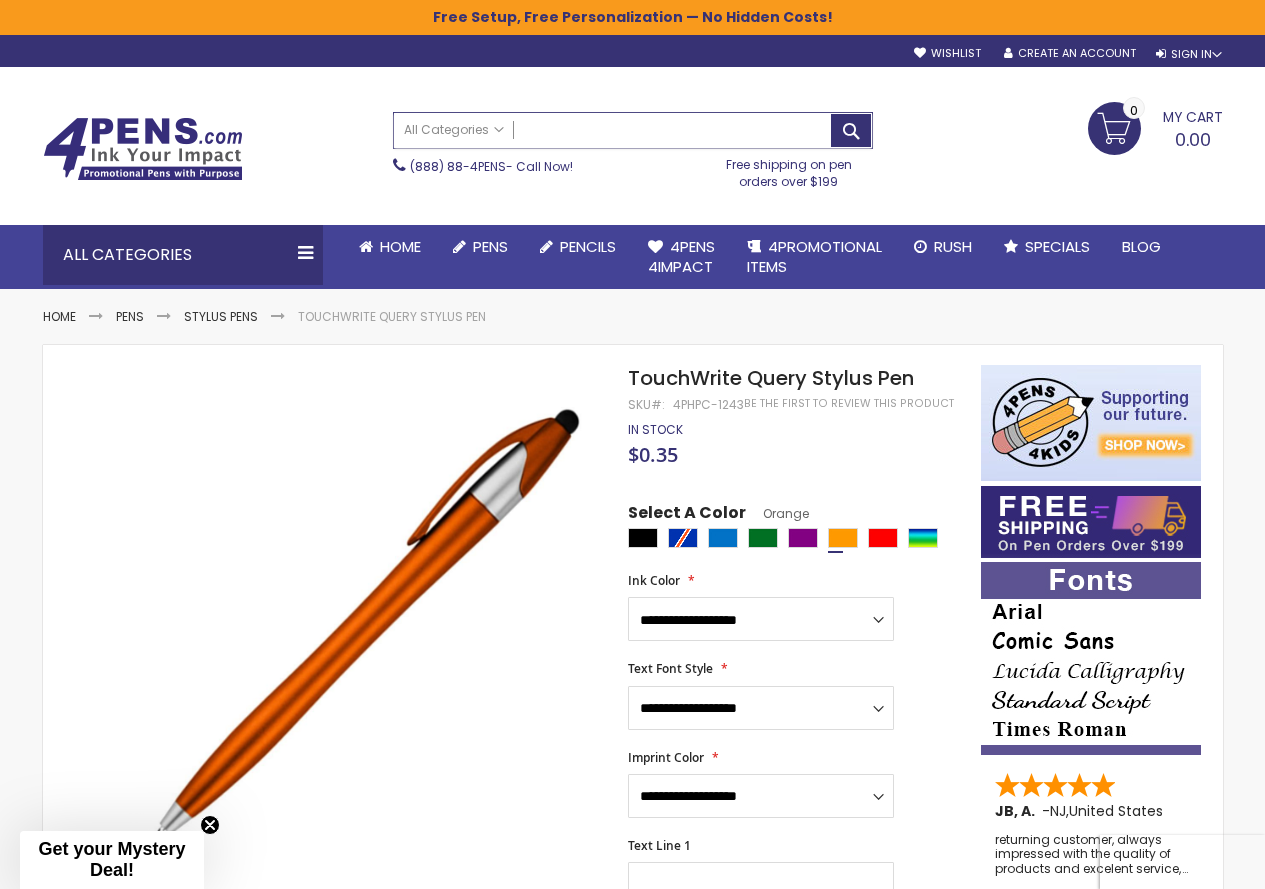 paste on "*********" 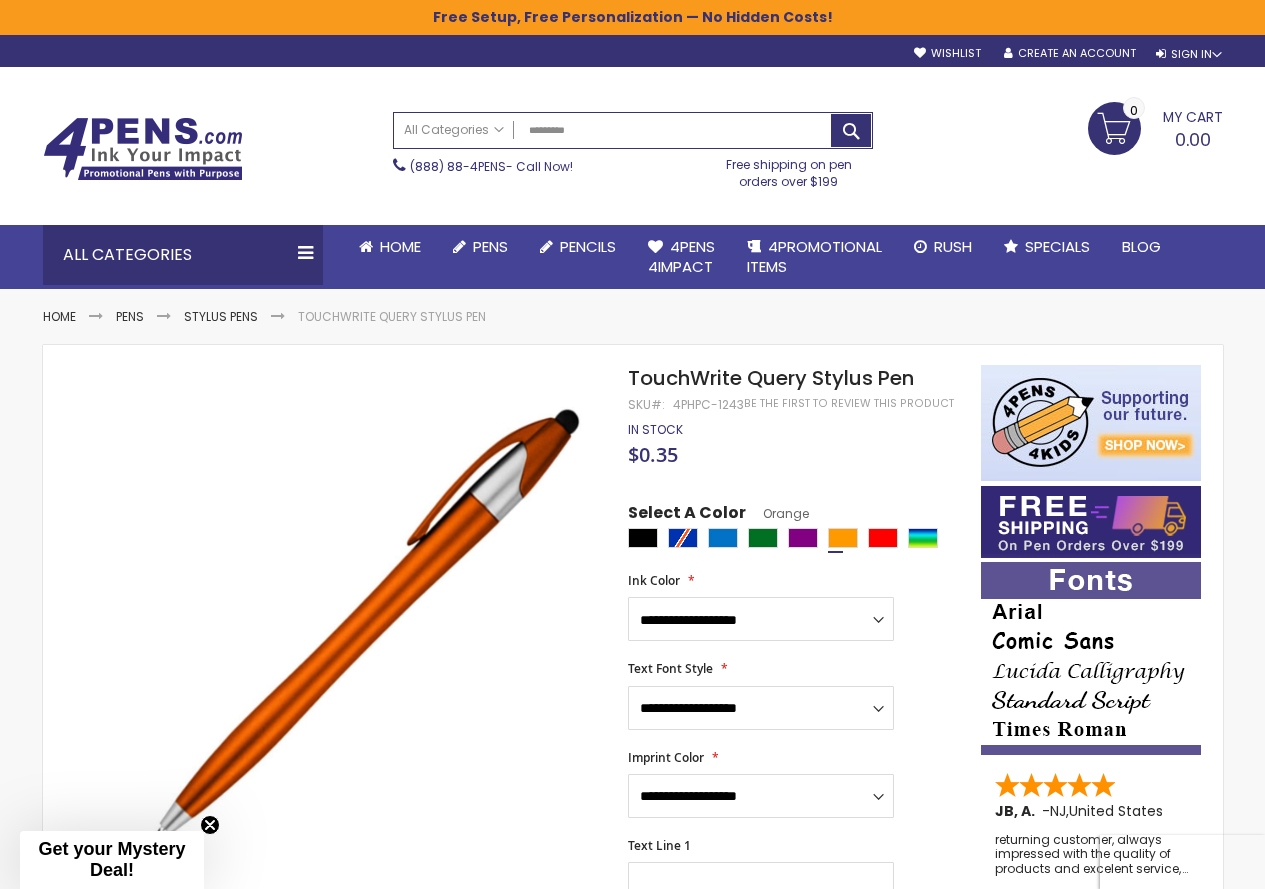 type on "*********" 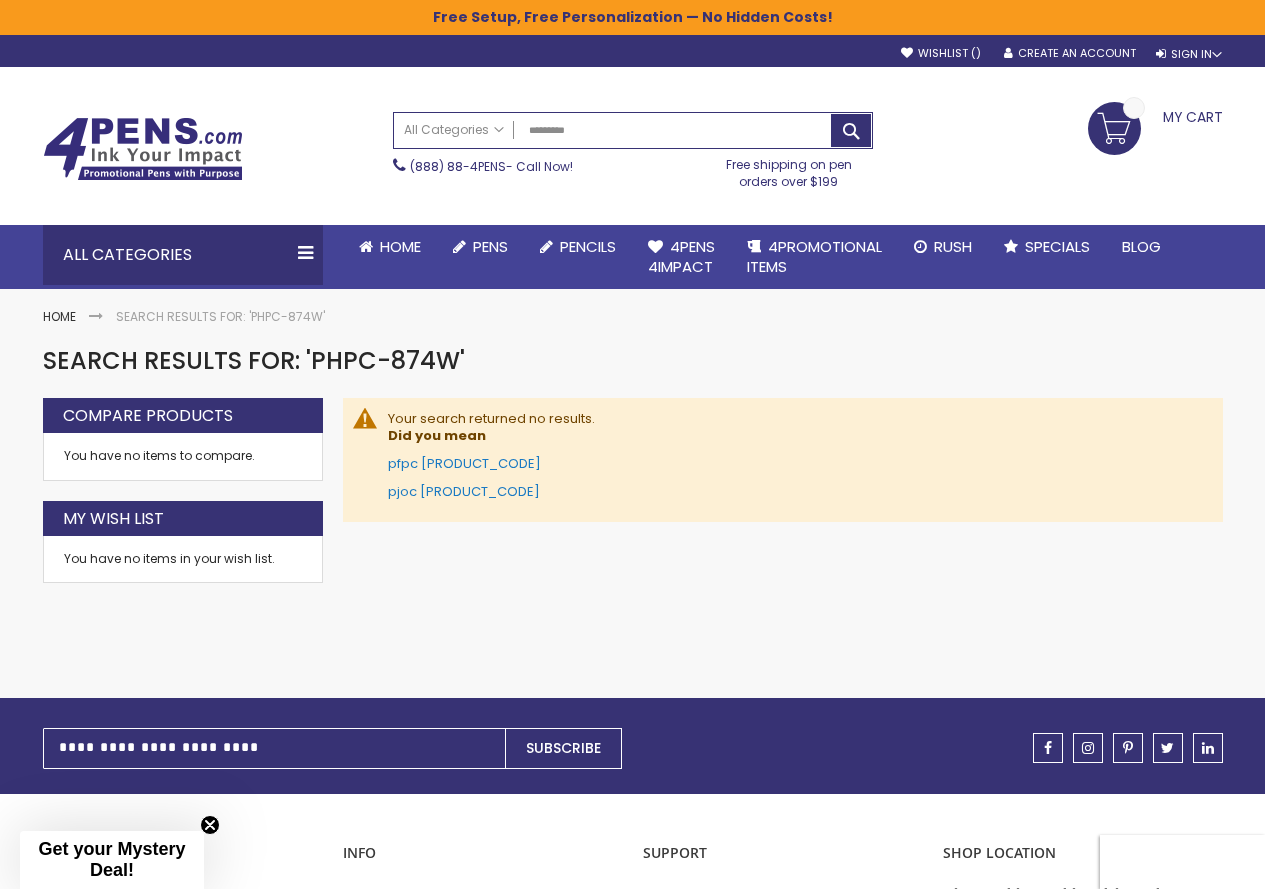 scroll, scrollTop: 0, scrollLeft: 0, axis: both 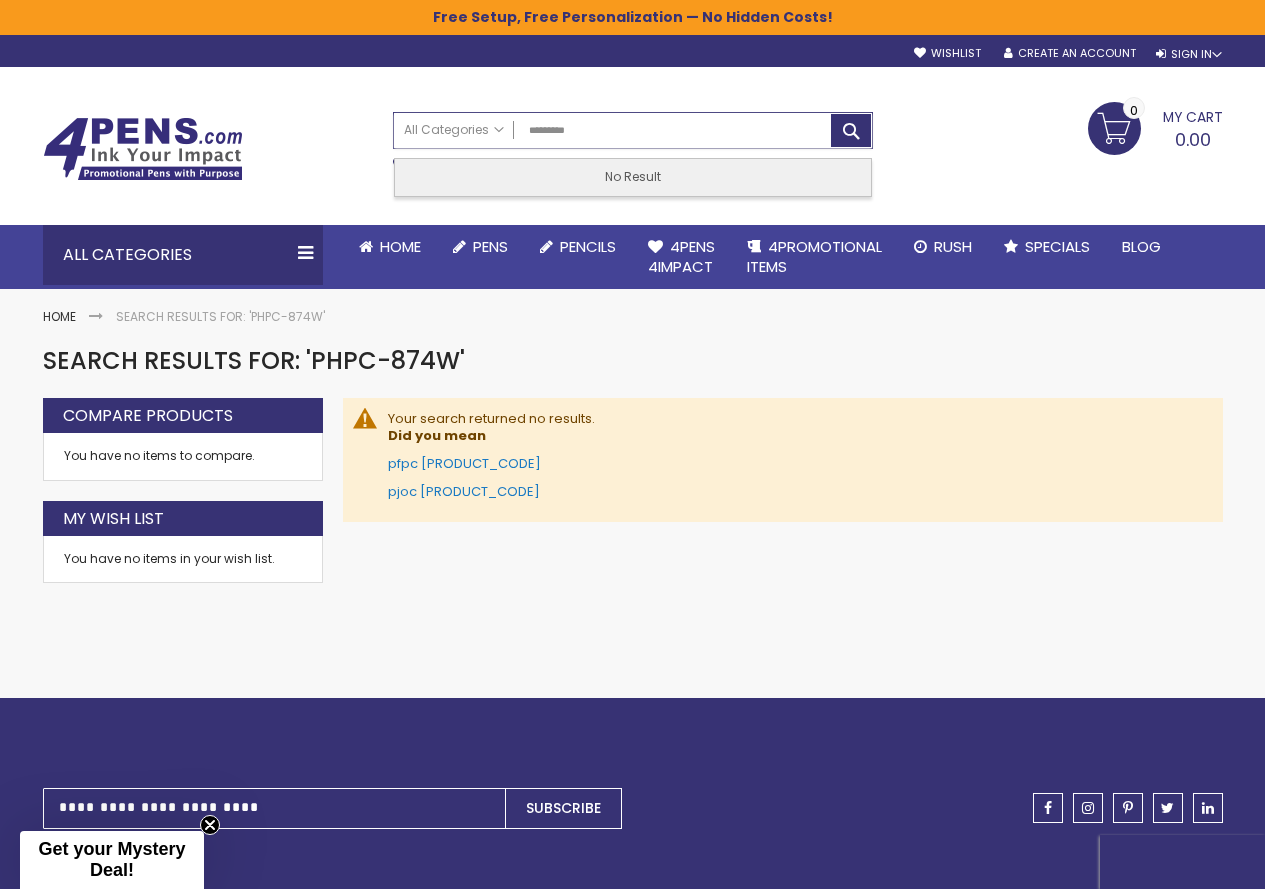 drag, startPoint x: 535, startPoint y: 132, endPoint x: 496, endPoint y: 162, distance: 49.20366 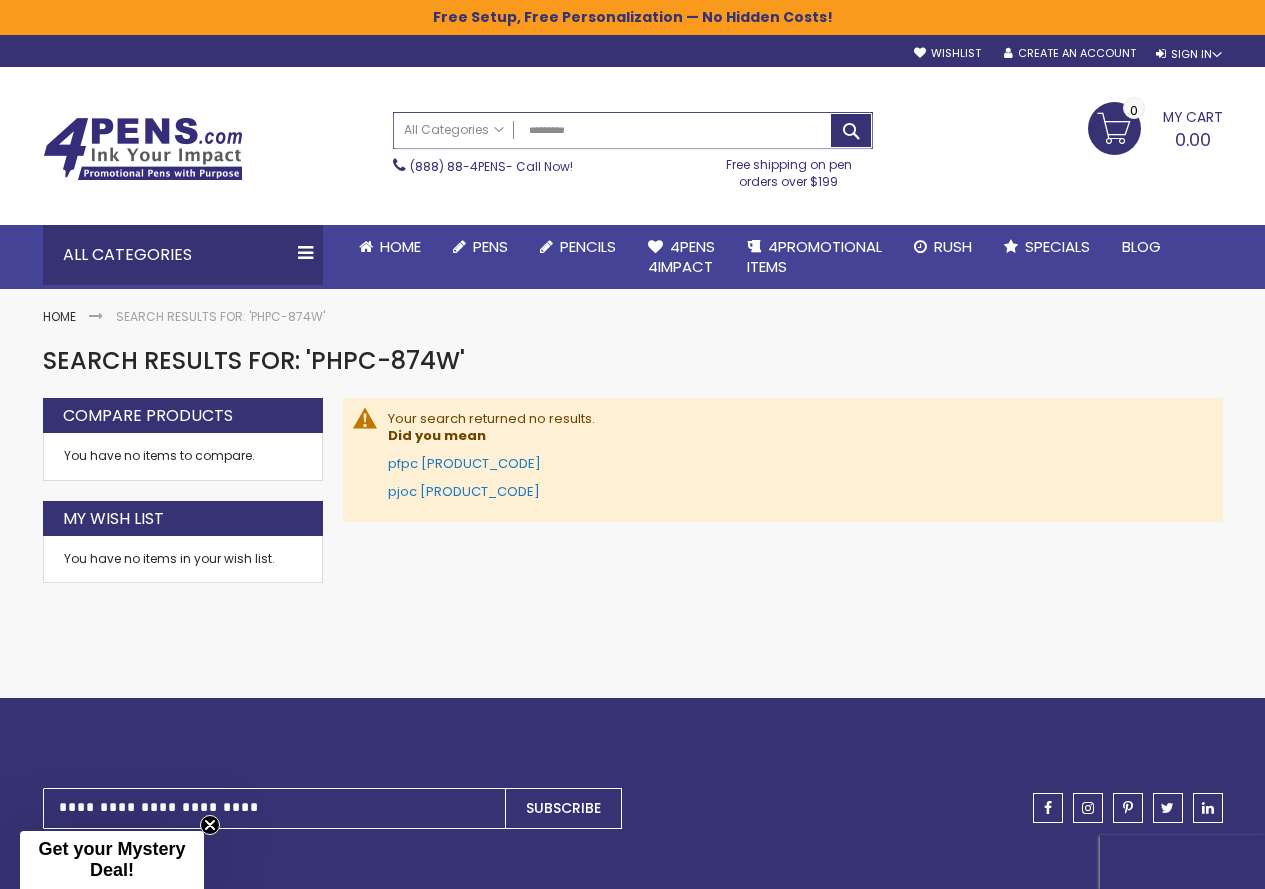 paste on "*" 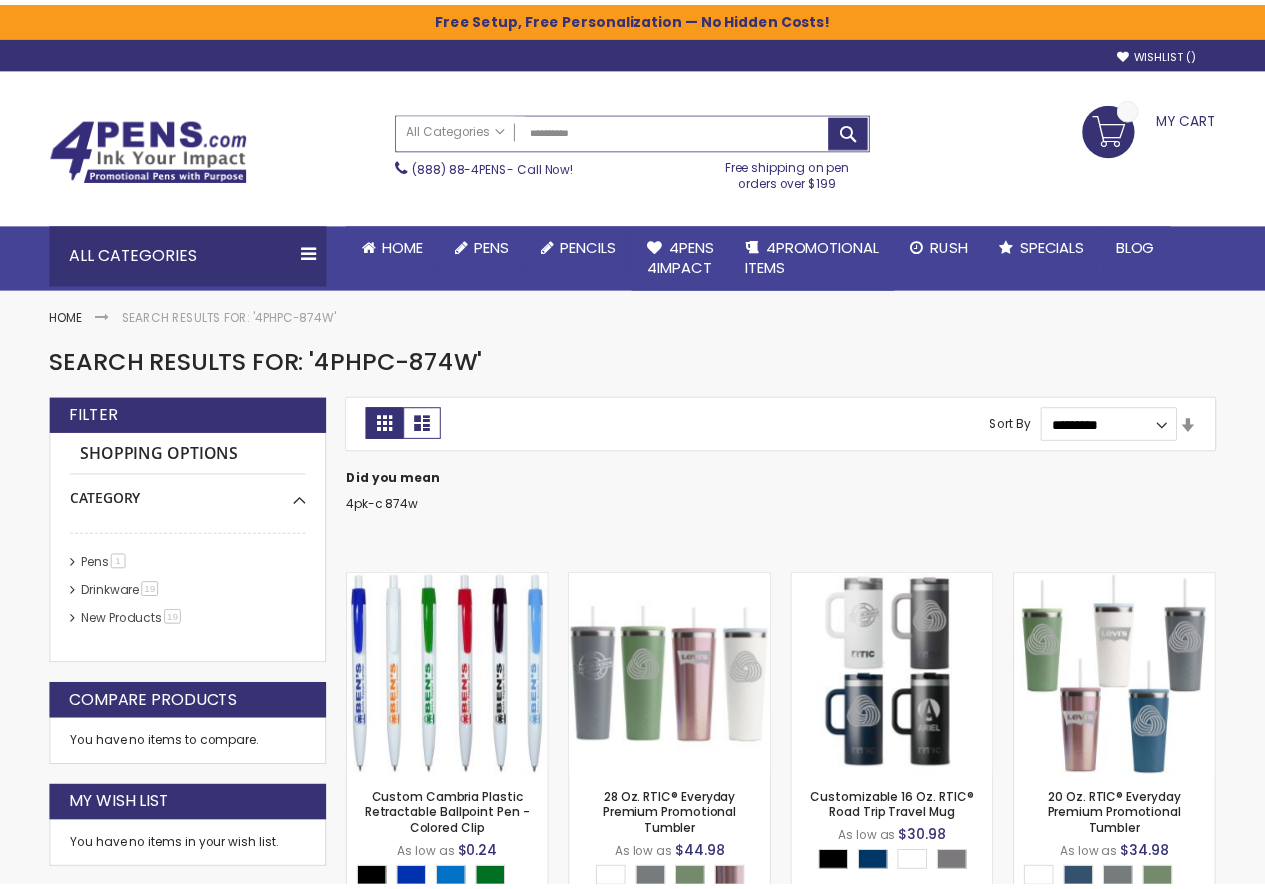 scroll, scrollTop: 0, scrollLeft: 0, axis: both 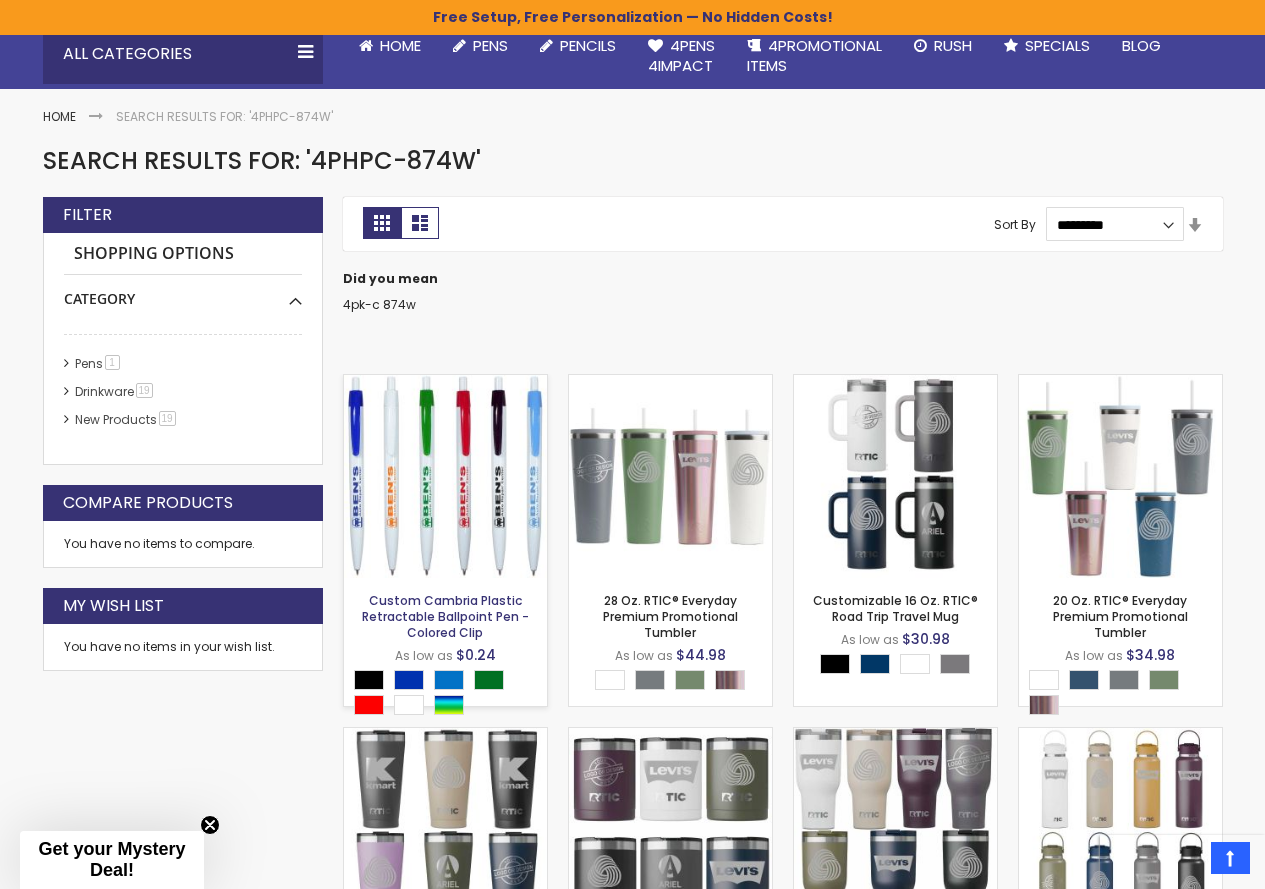 click on "Custom Cambria Plastic Retractable Ballpoint Pen - Colored Clip" at bounding box center [445, 616] 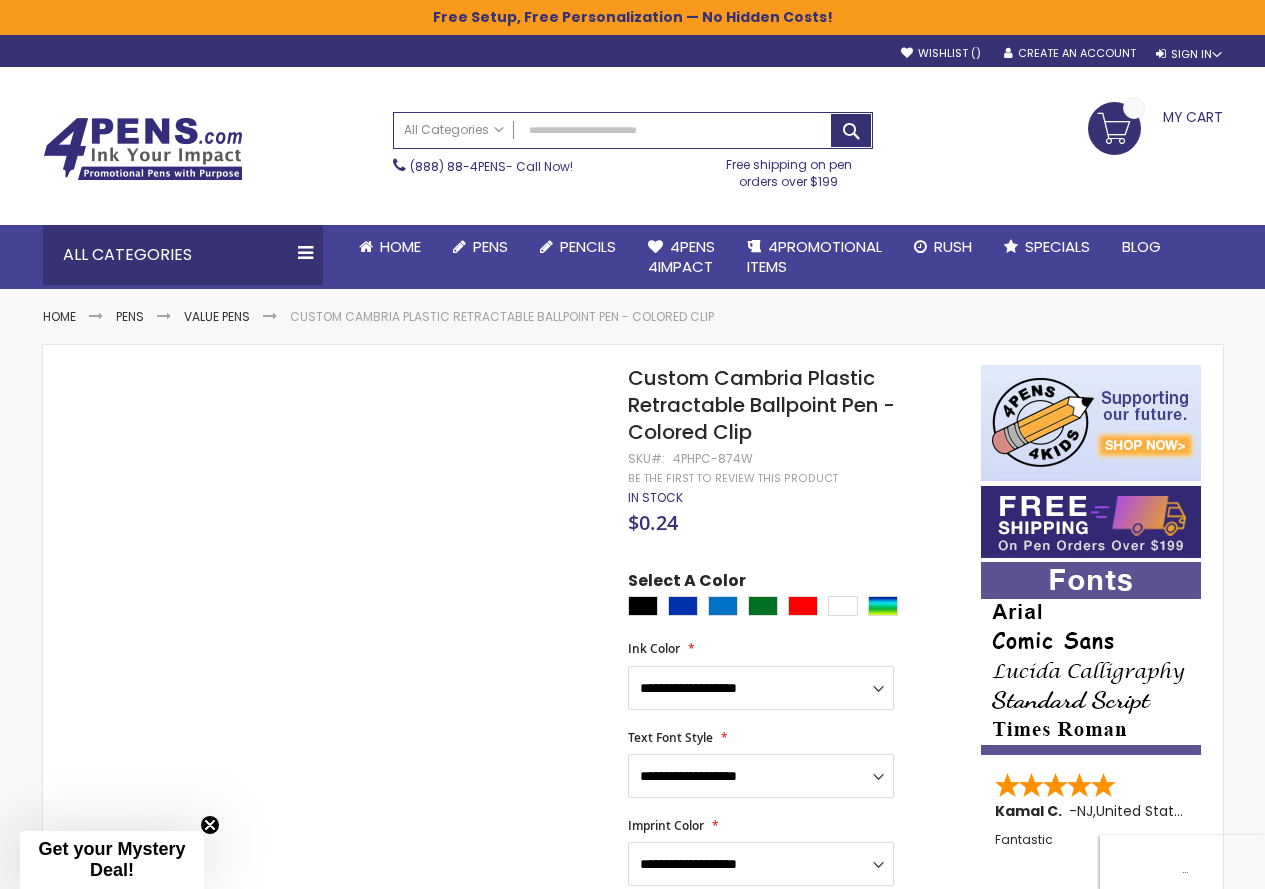 scroll, scrollTop: 0, scrollLeft: 0, axis: both 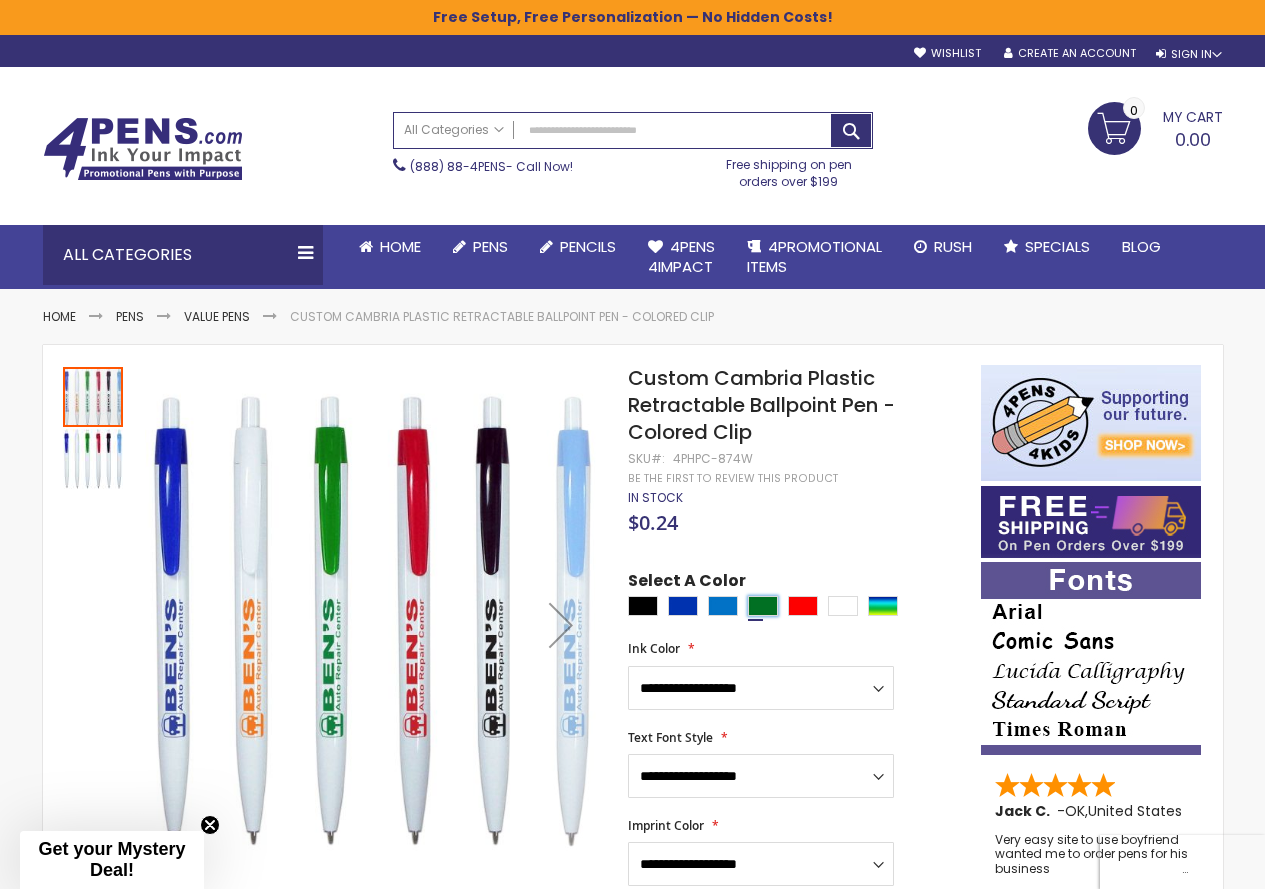click at bounding box center (763, 606) 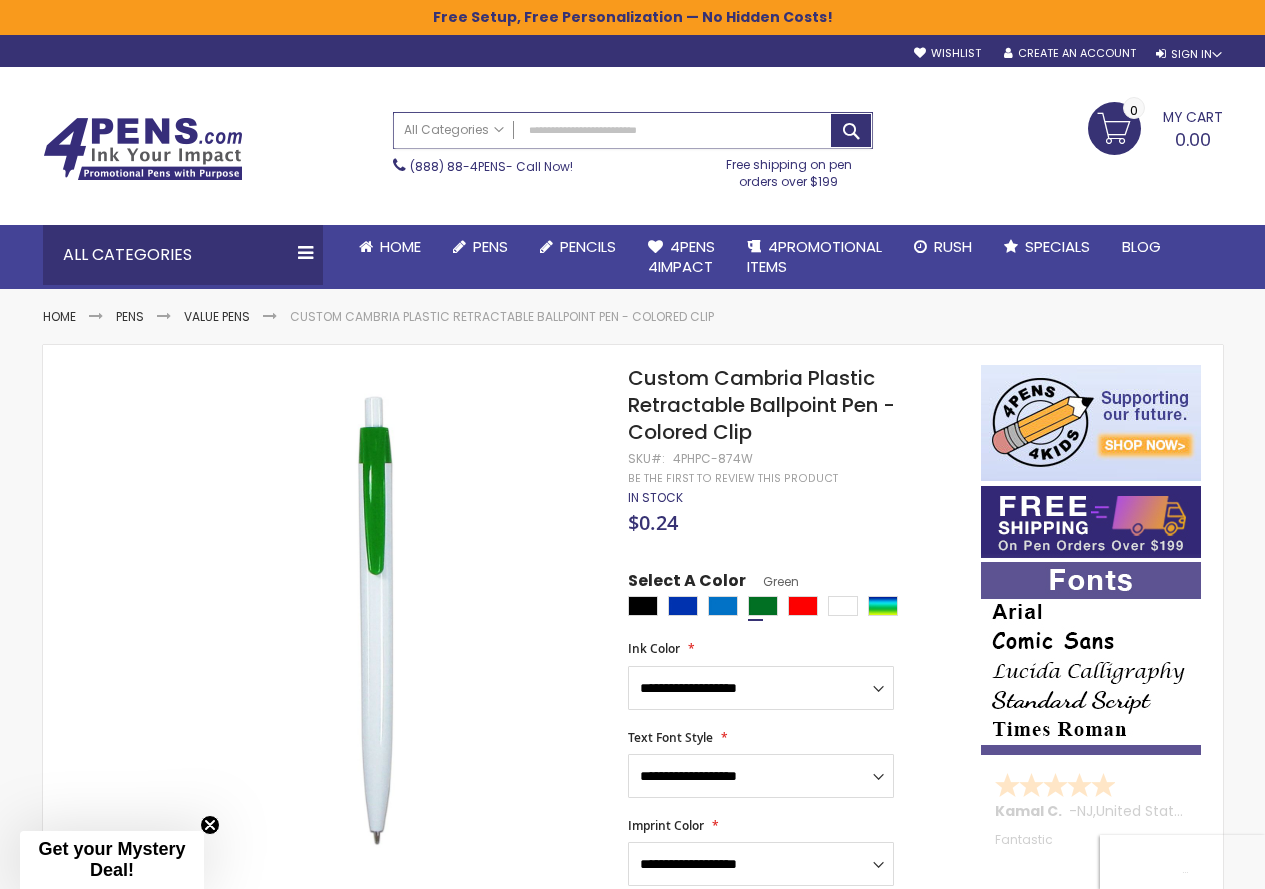 click on "Search" at bounding box center [633, 130] 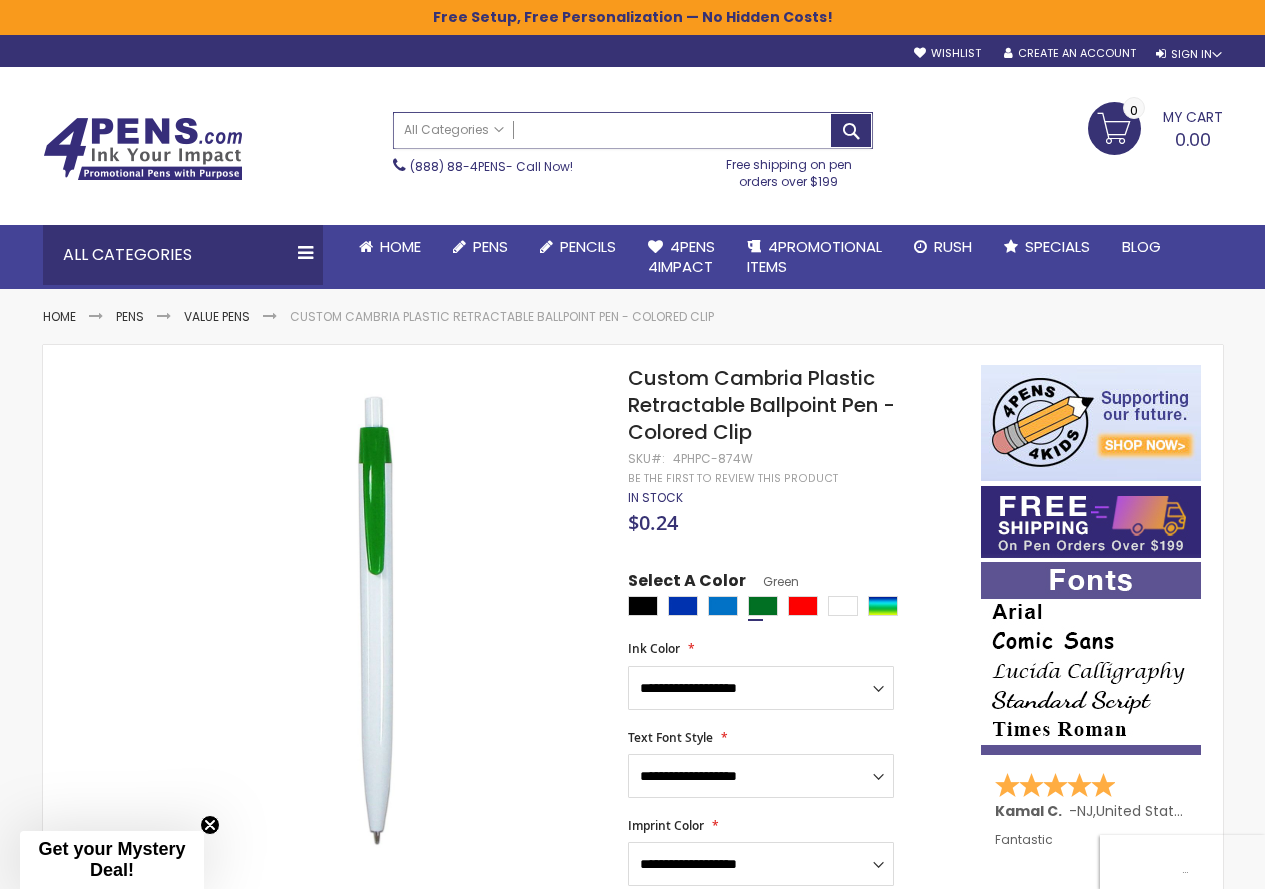 paste on "**********" 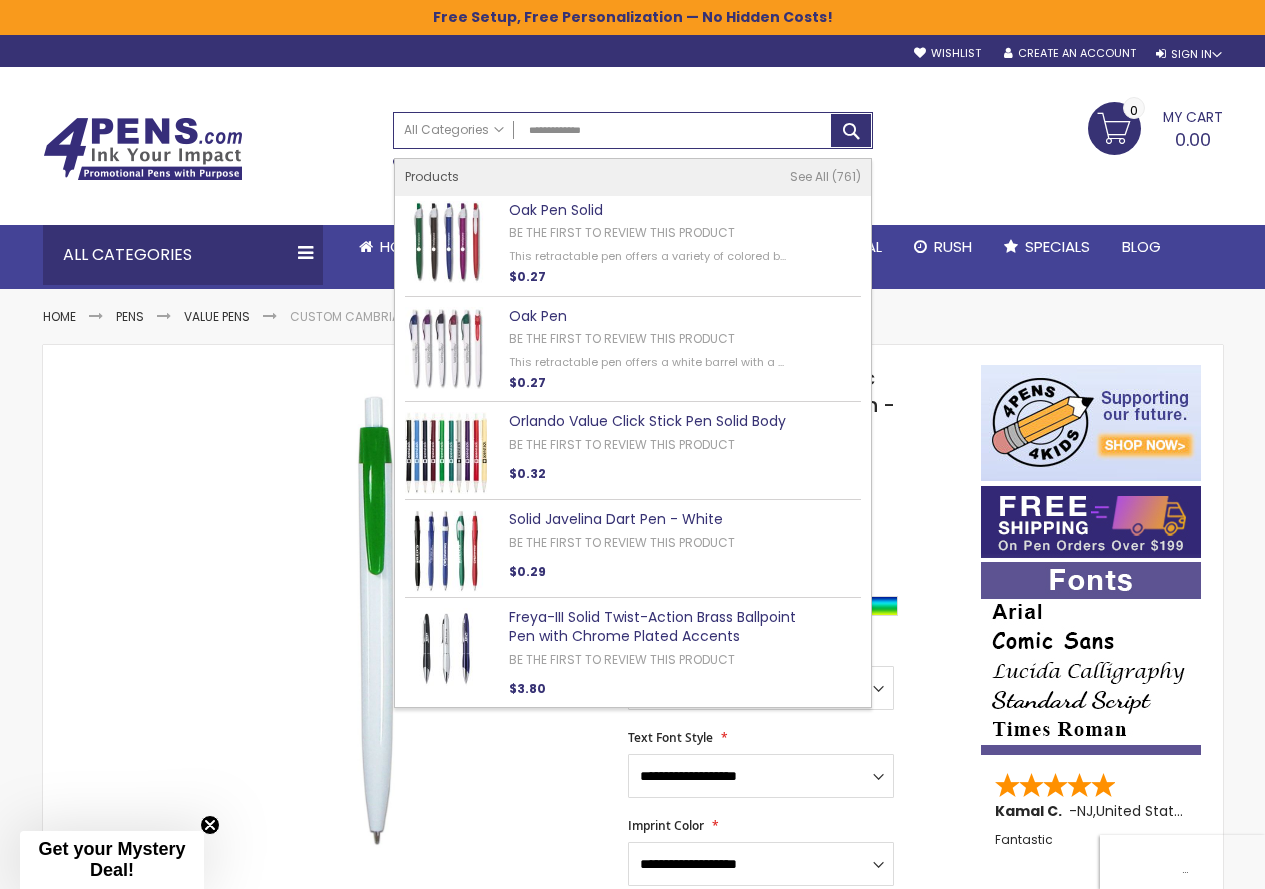 click on "Oak Pen Solid" at bounding box center [556, 210] 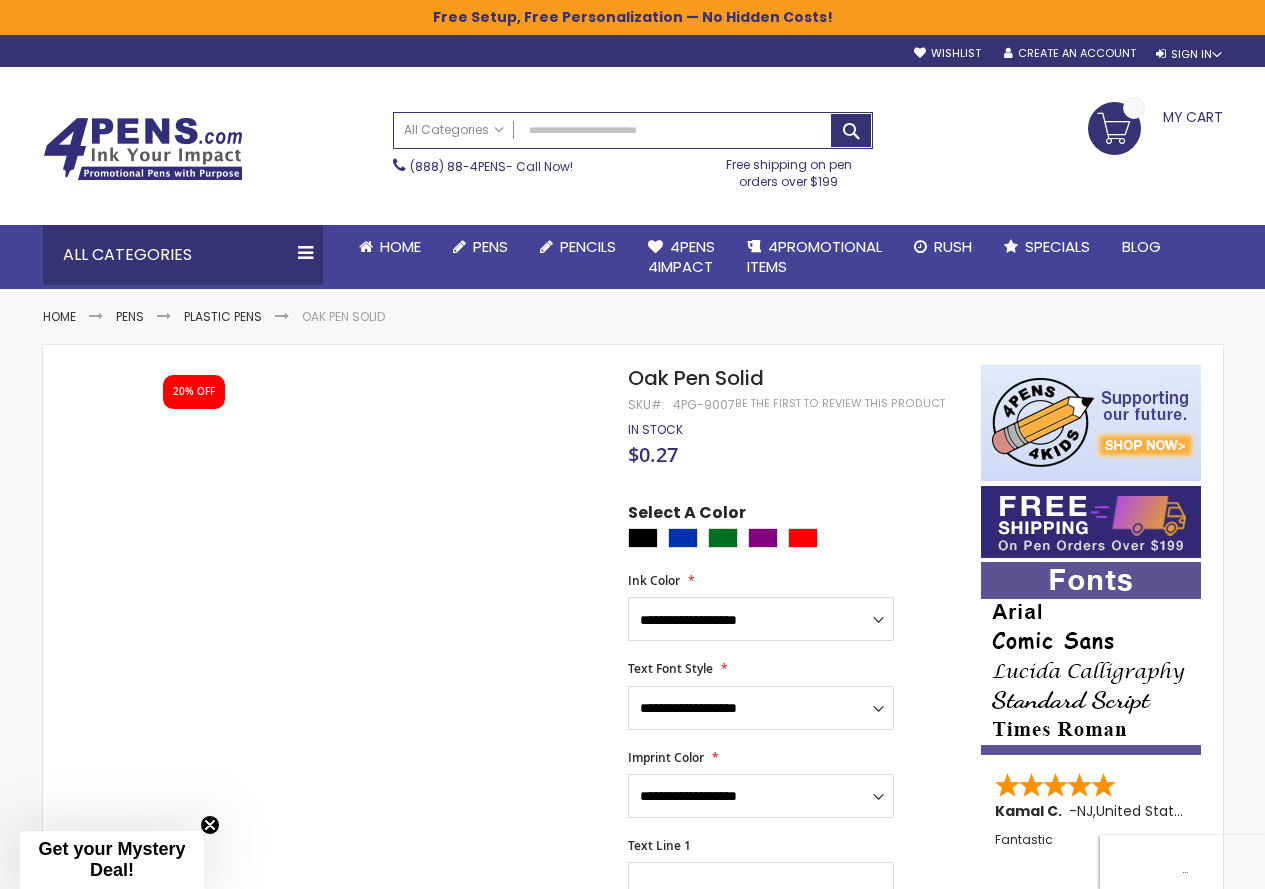scroll, scrollTop: 0, scrollLeft: 0, axis: both 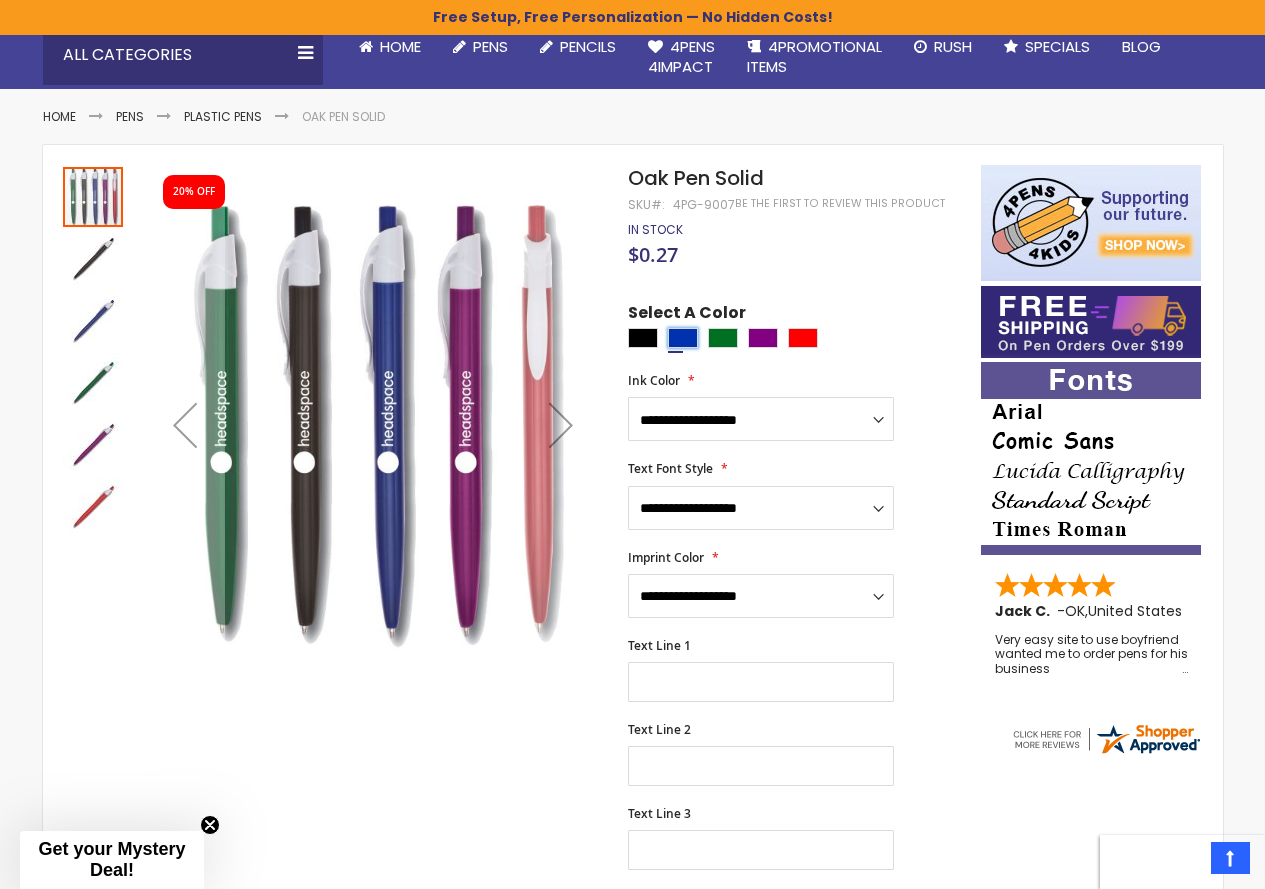 click at bounding box center [683, 338] 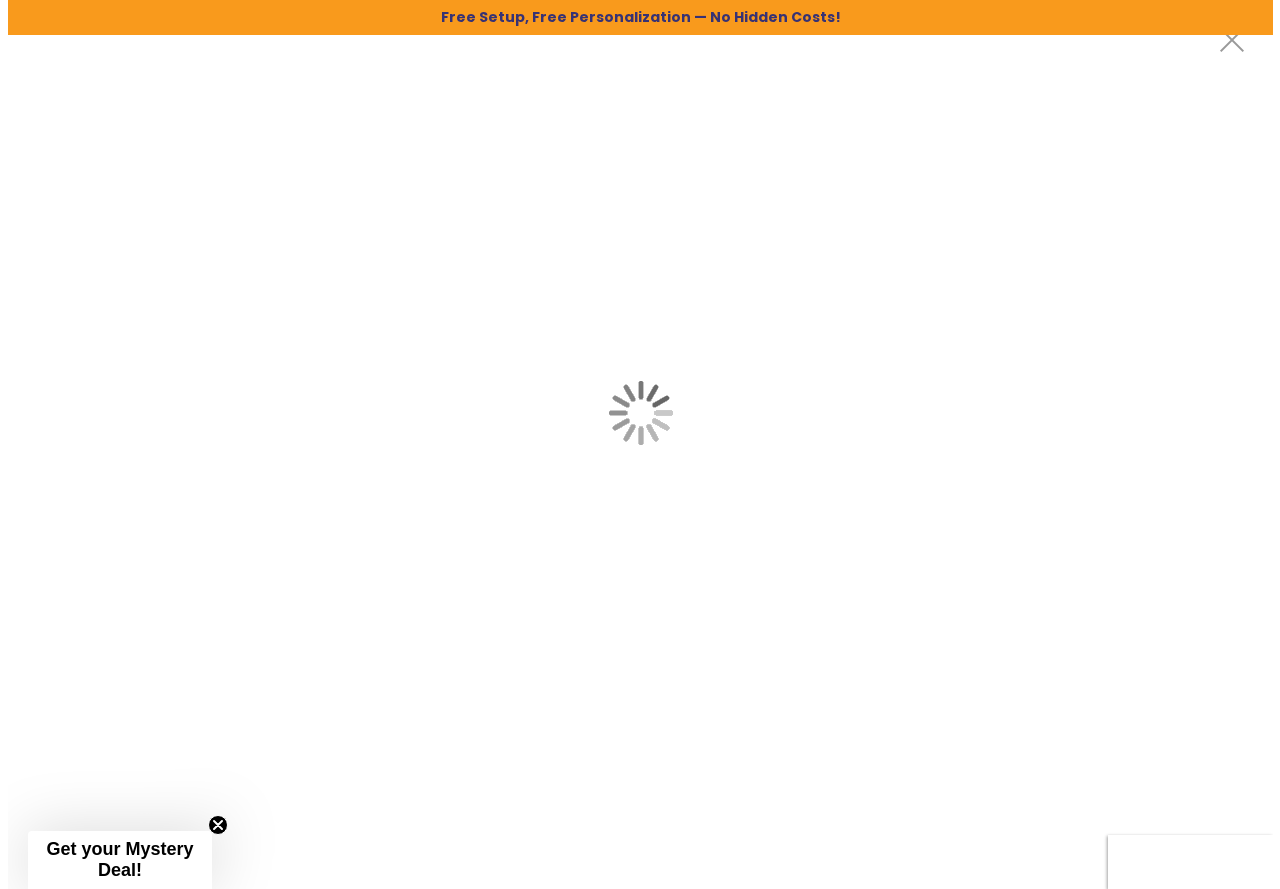 scroll, scrollTop: 0, scrollLeft: 0, axis: both 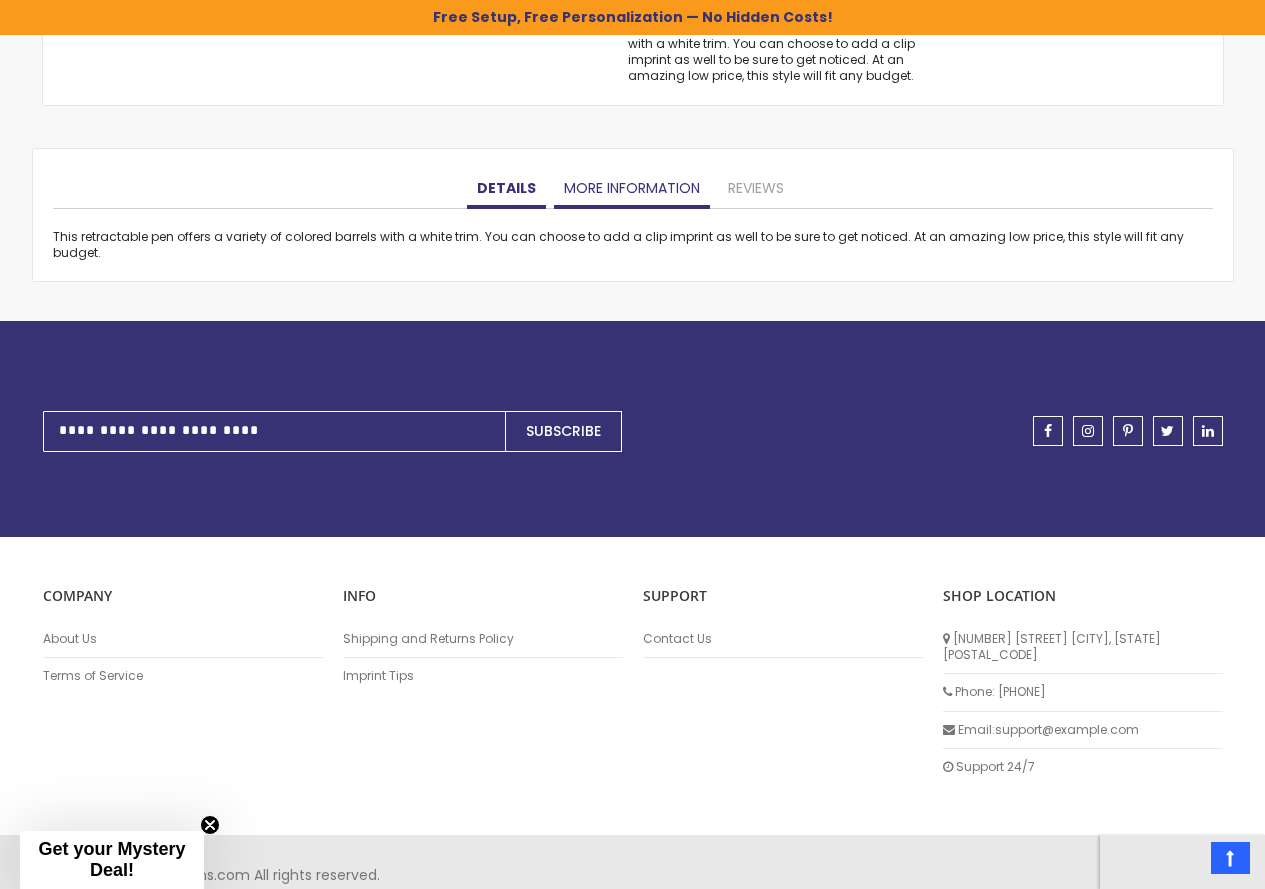 click on "More Information" at bounding box center (632, 189) 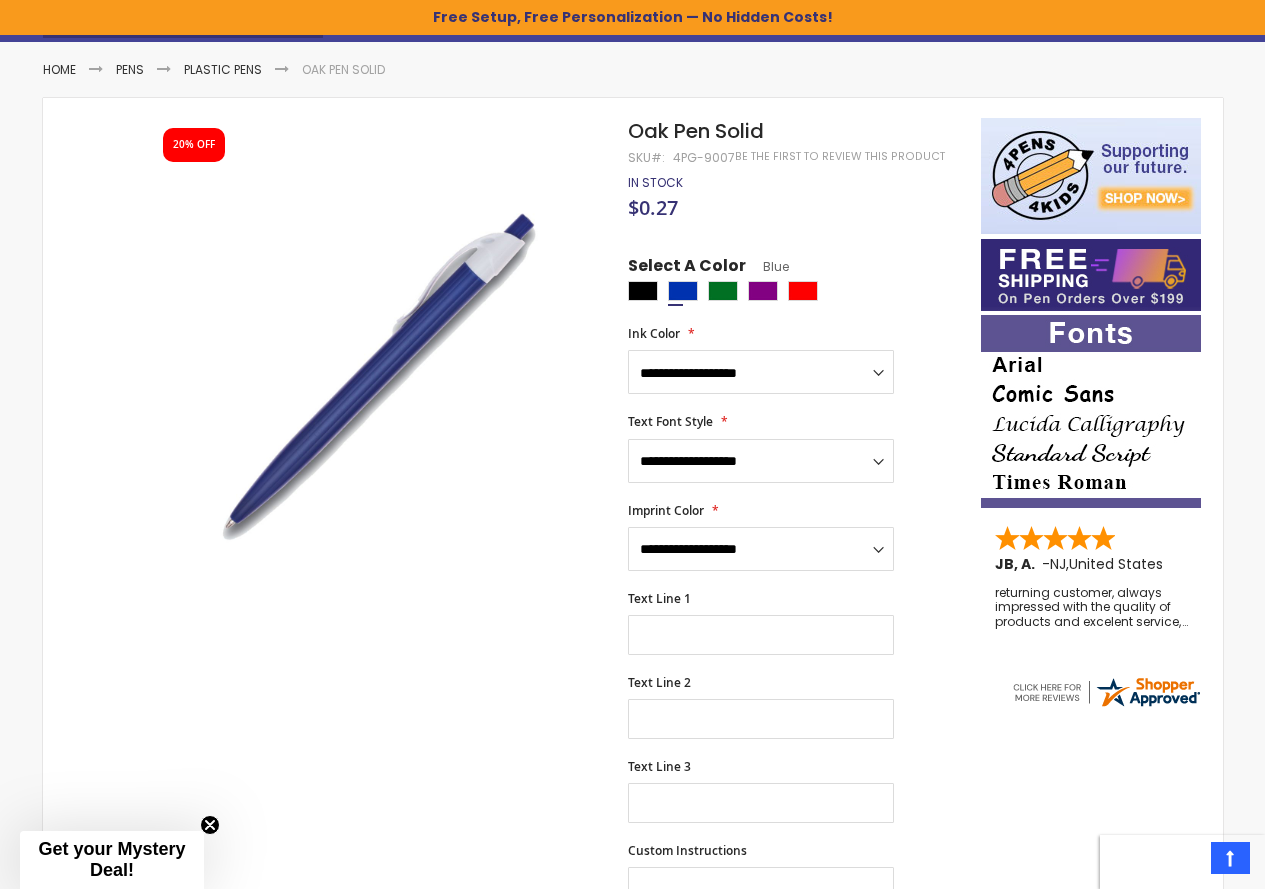 scroll, scrollTop: 100, scrollLeft: 0, axis: vertical 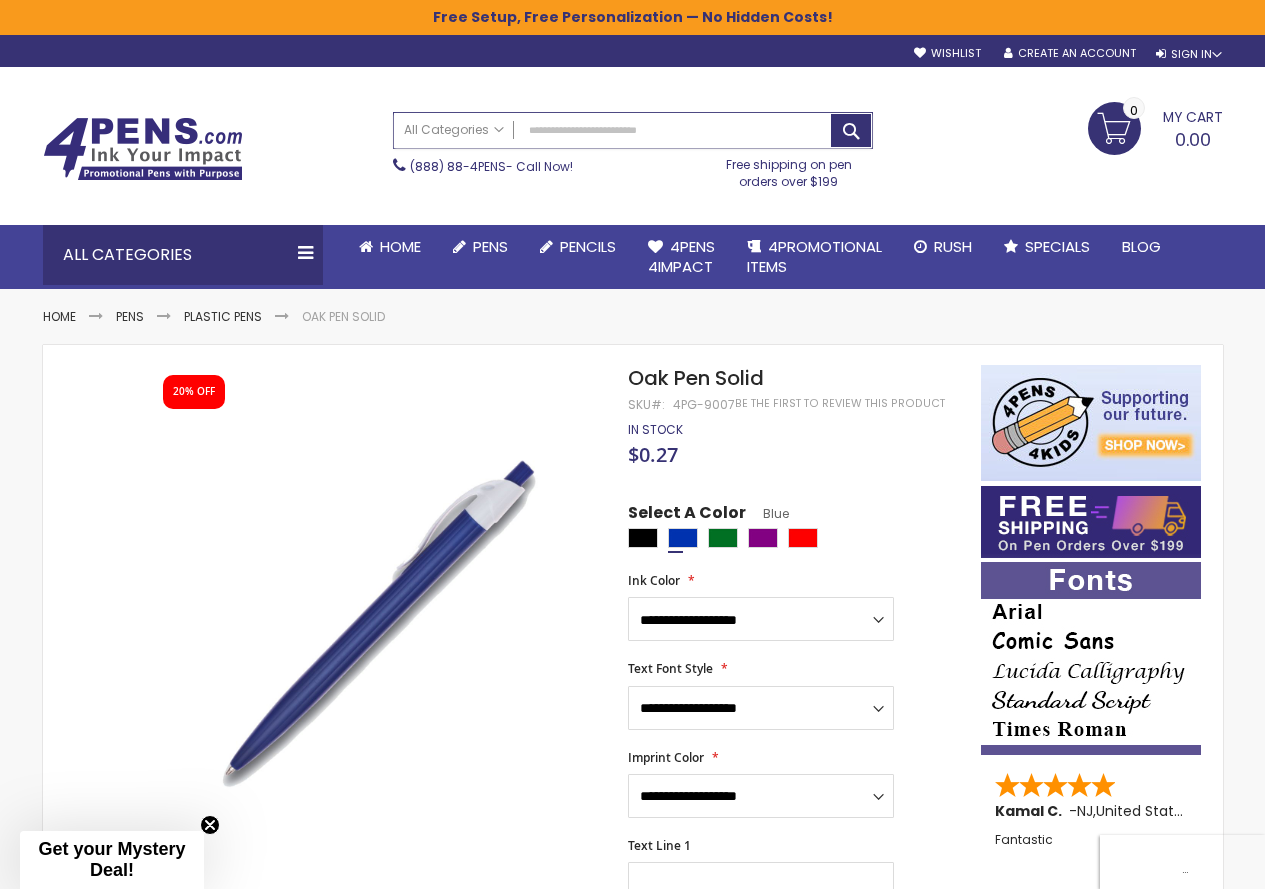 click on "Search" at bounding box center (633, 130) 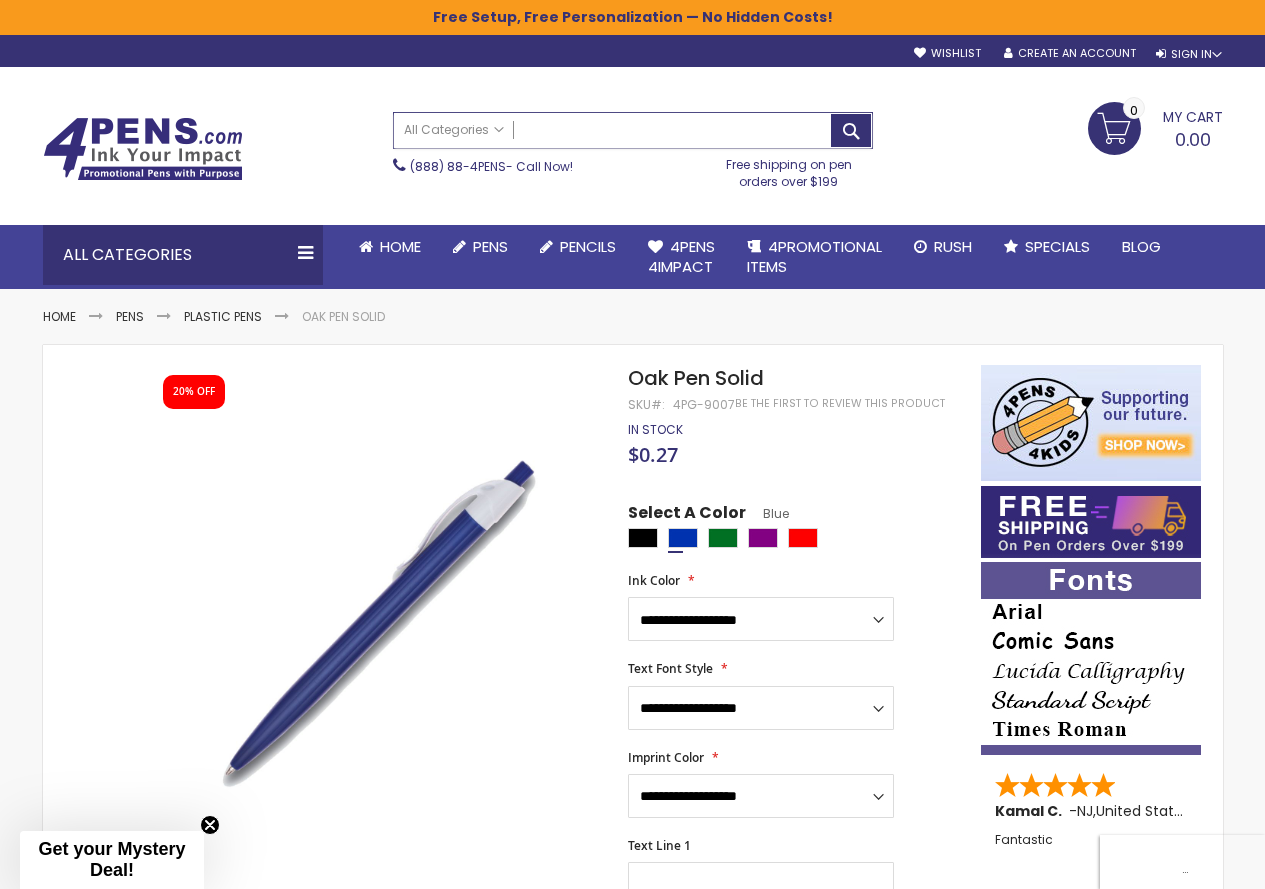 paste on "**********" 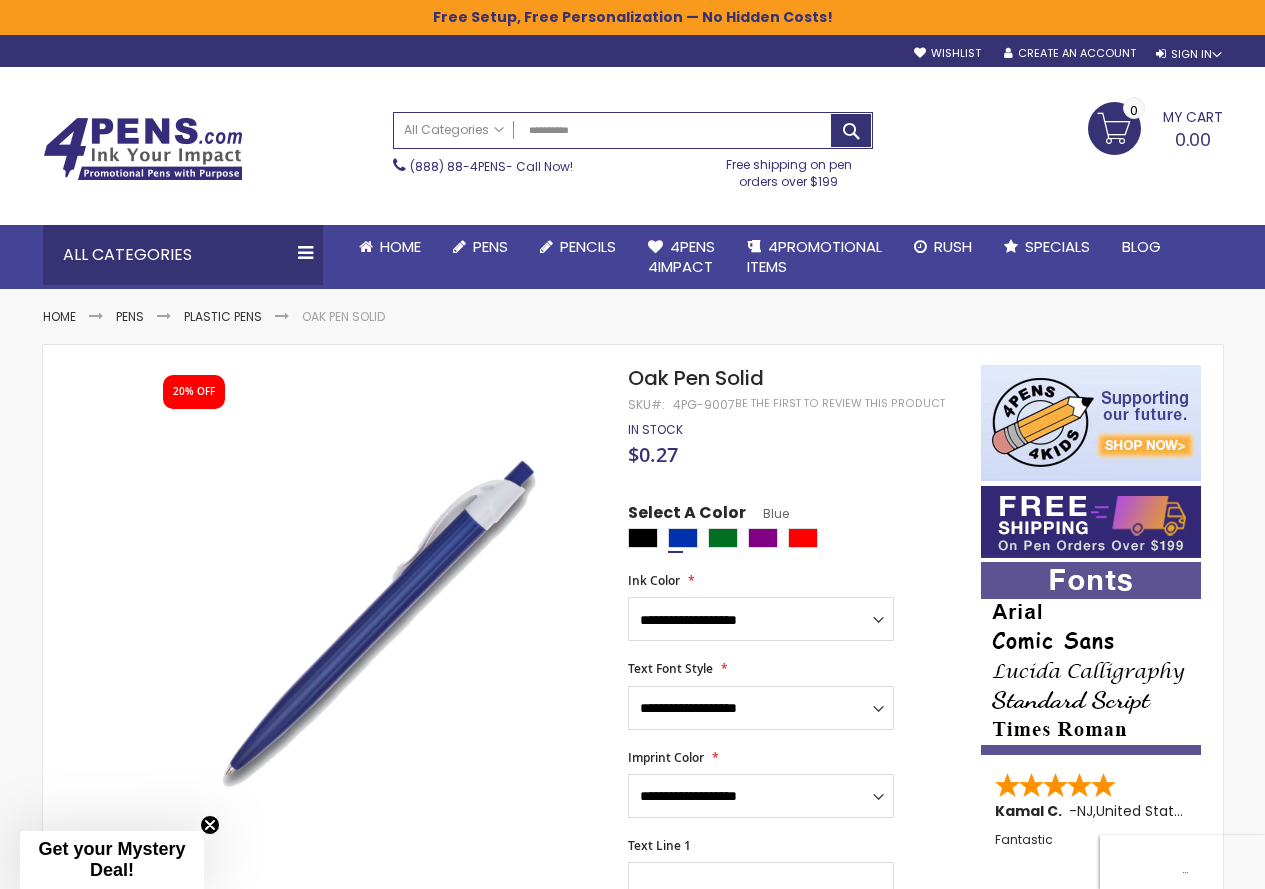 click on "**********" at bounding box center [633, 130] 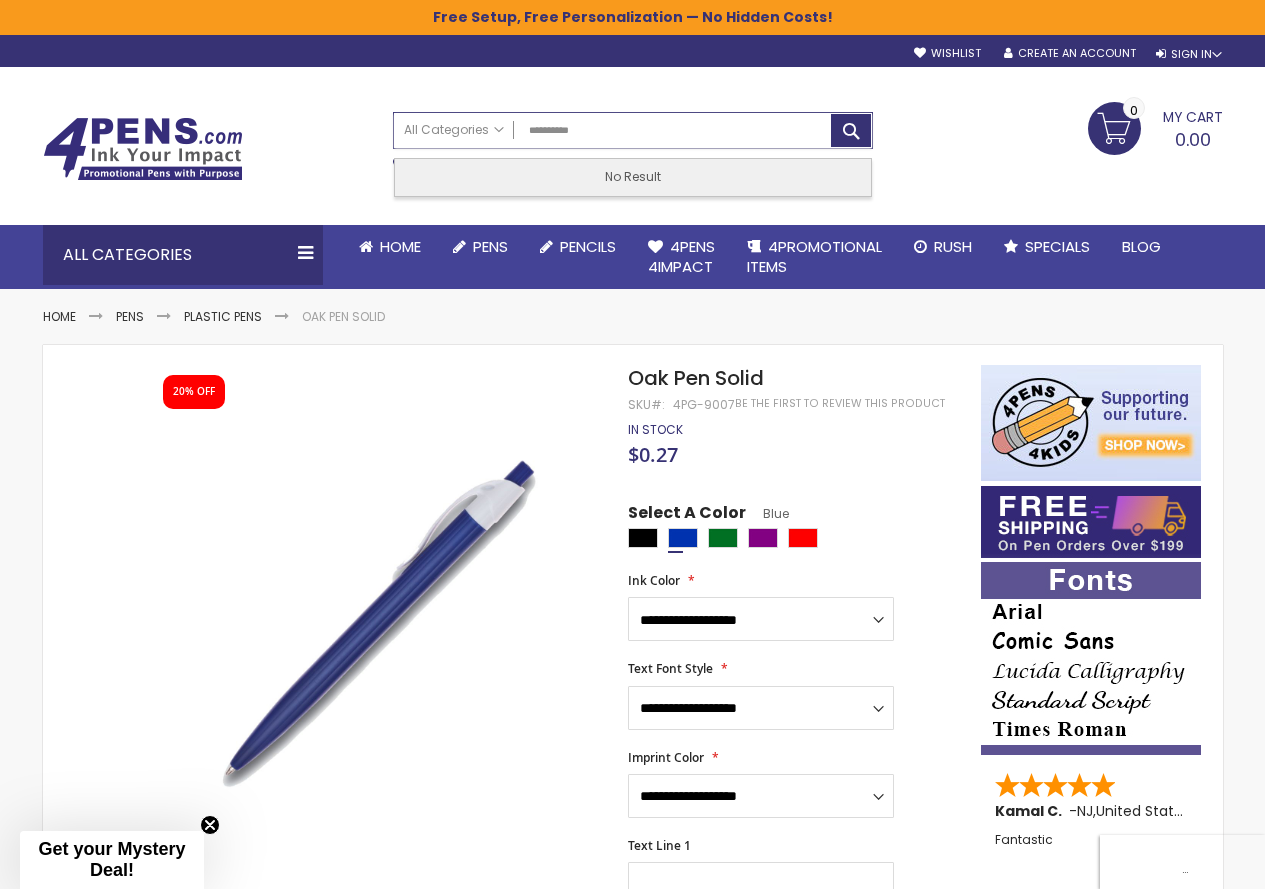 type on "**********" 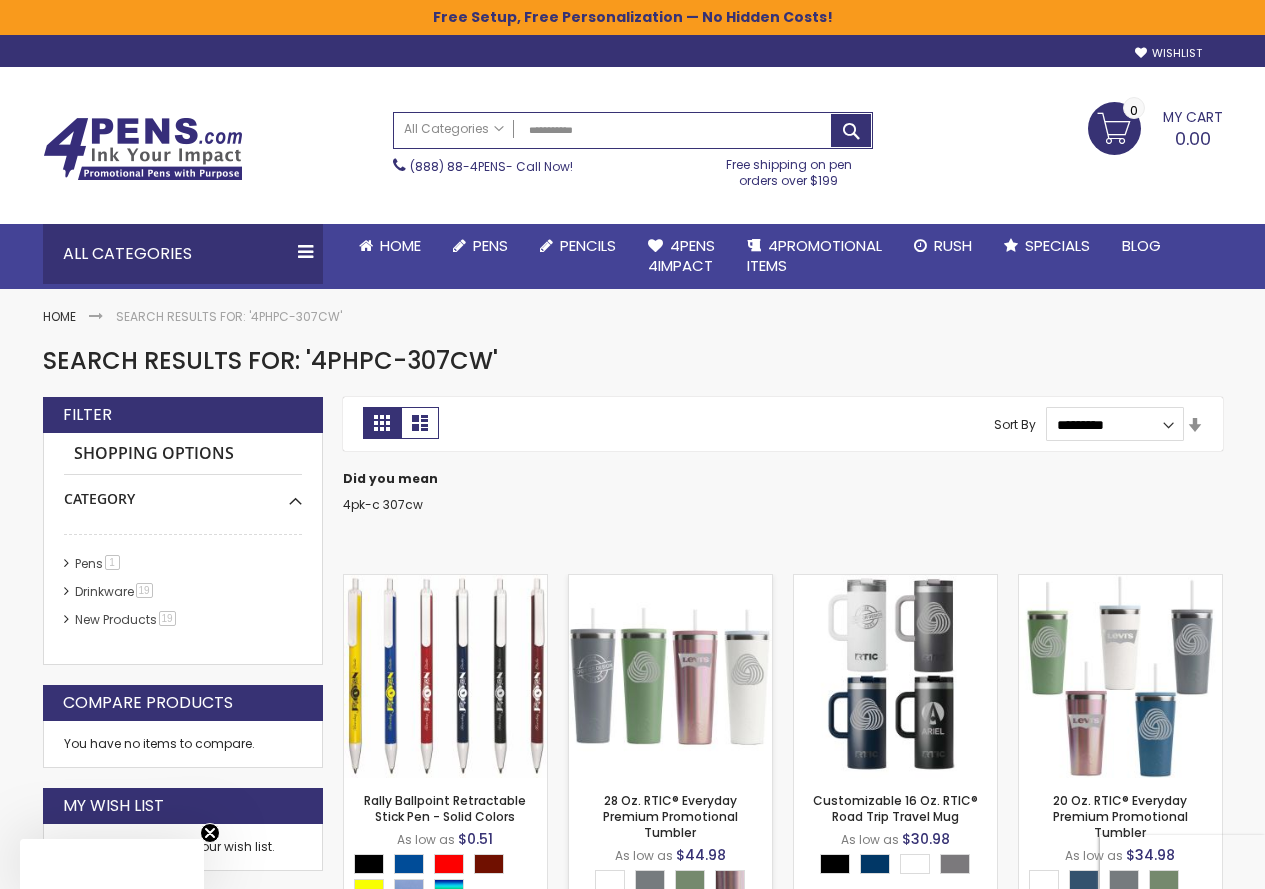 scroll, scrollTop: 200, scrollLeft: 0, axis: vertical 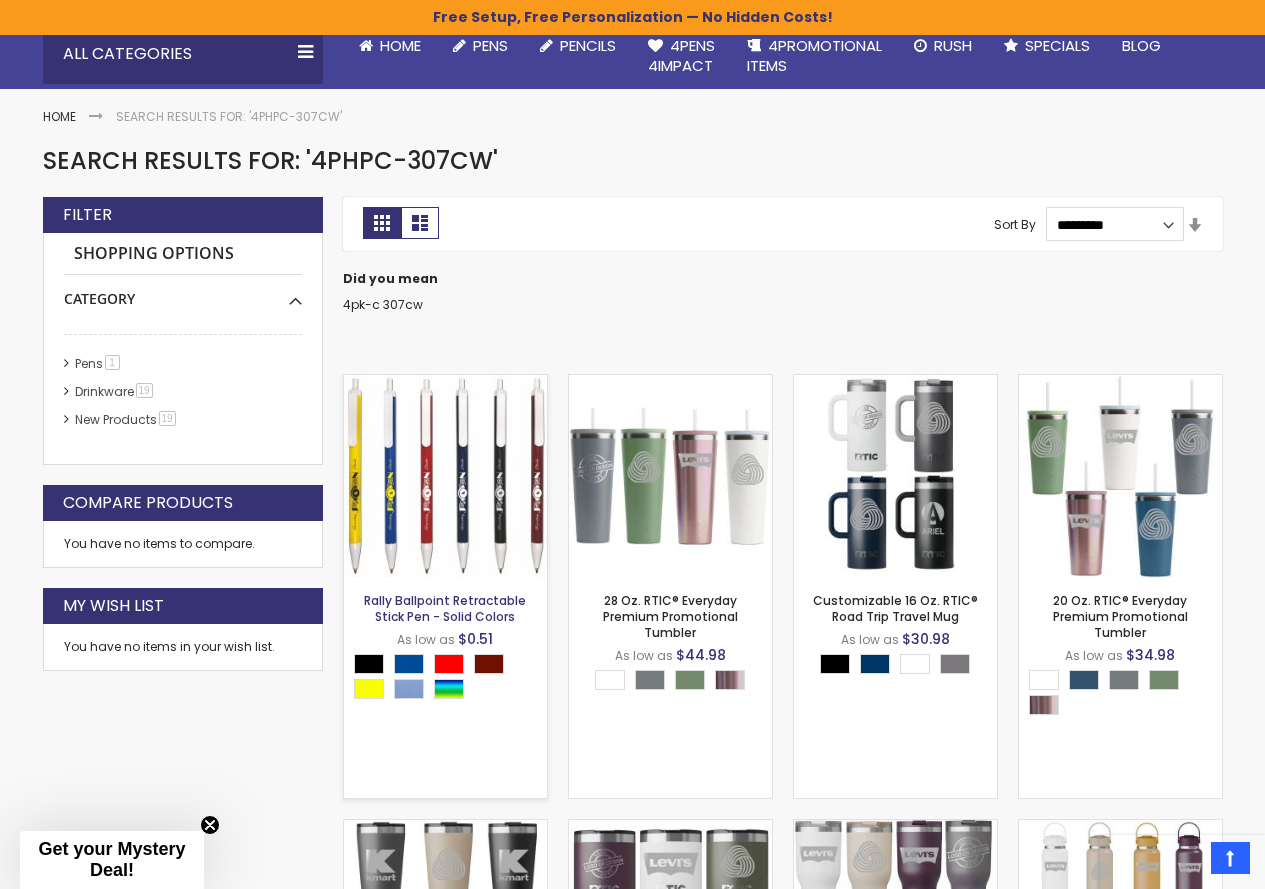 click on "Rally Ballpoint Retractable Stick Pen - Solid Colors" at bounding box center (445, 608) 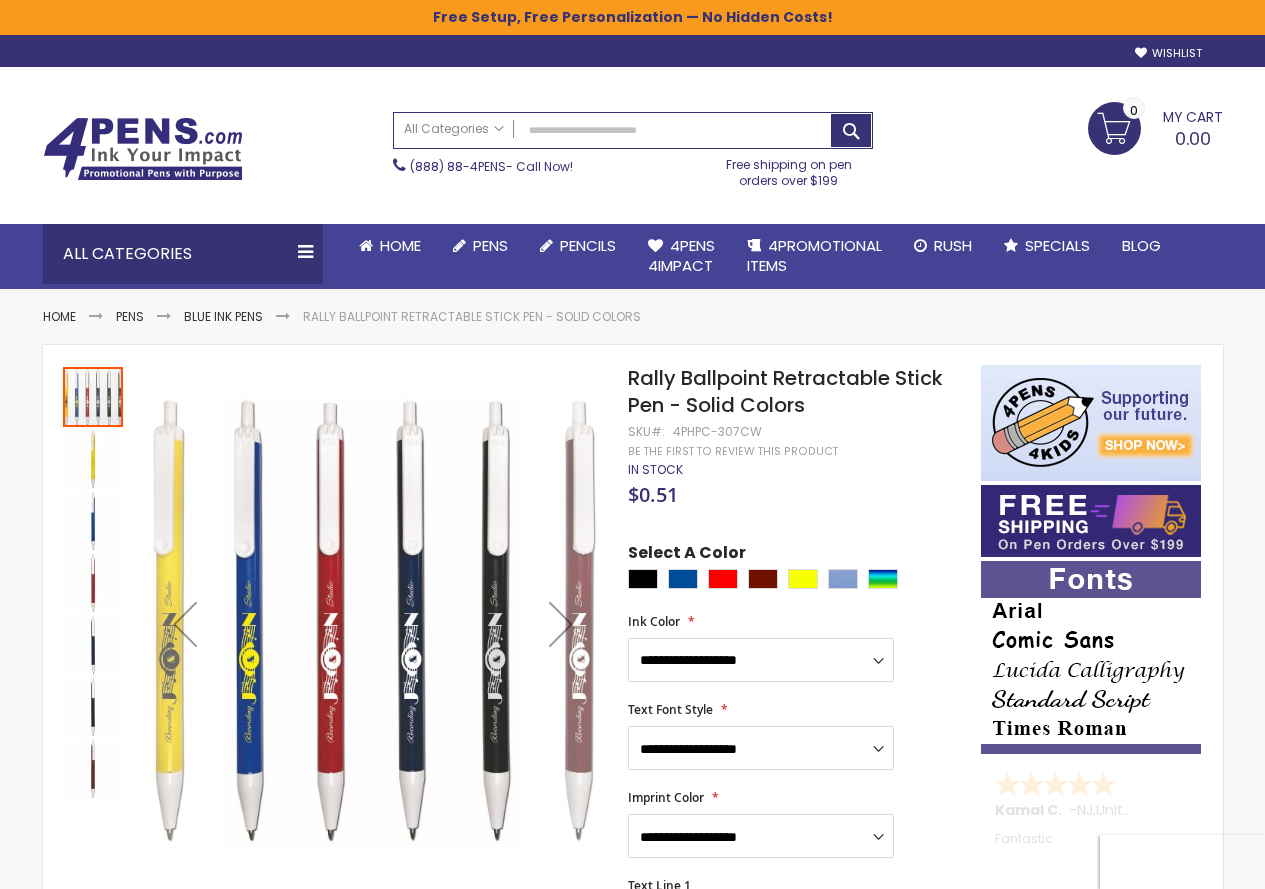 scroll, scrollTop: 0, scrollLeft: 0, axis: both 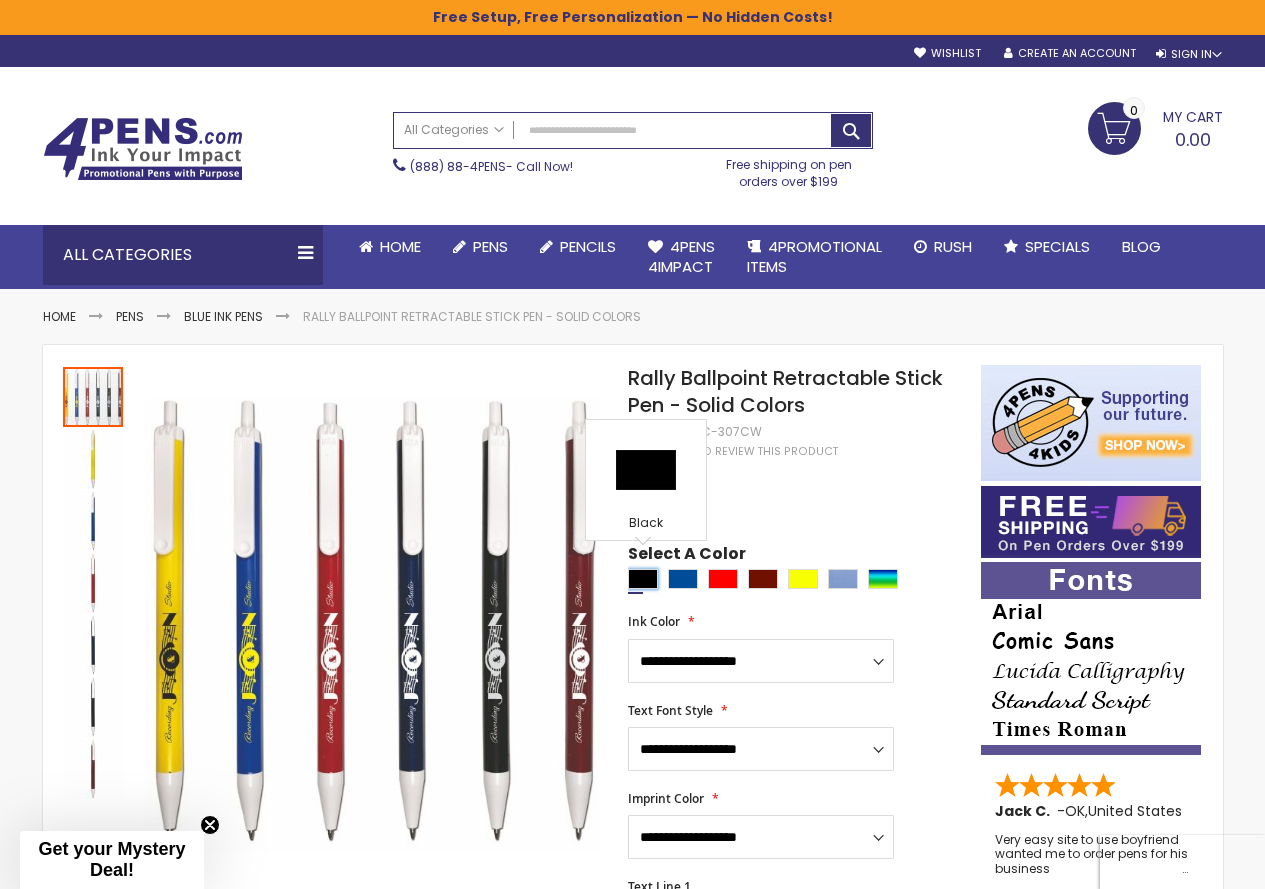 click at bounding box center [643, 579] 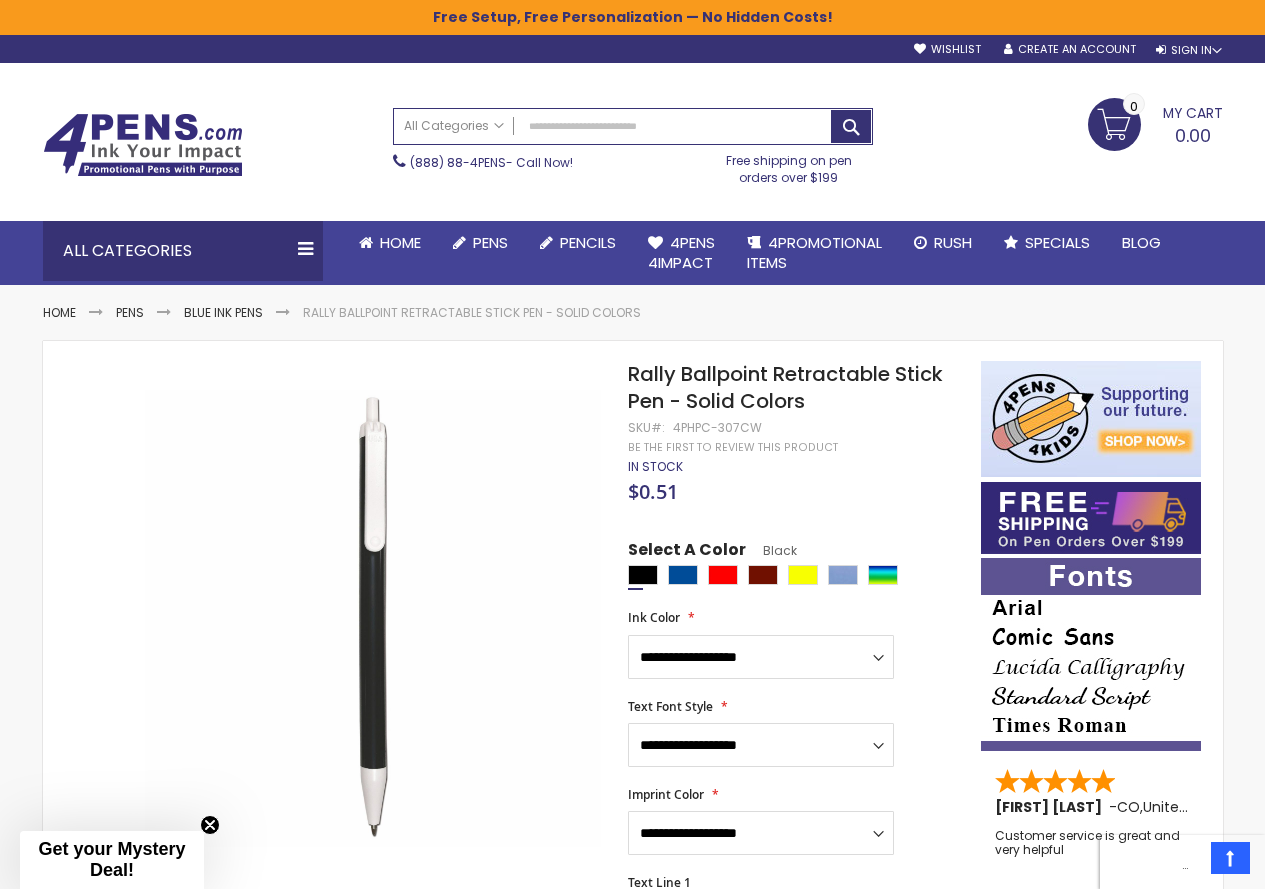 scroll, scrollTop: 0, scrollLeft: 0, axis: both 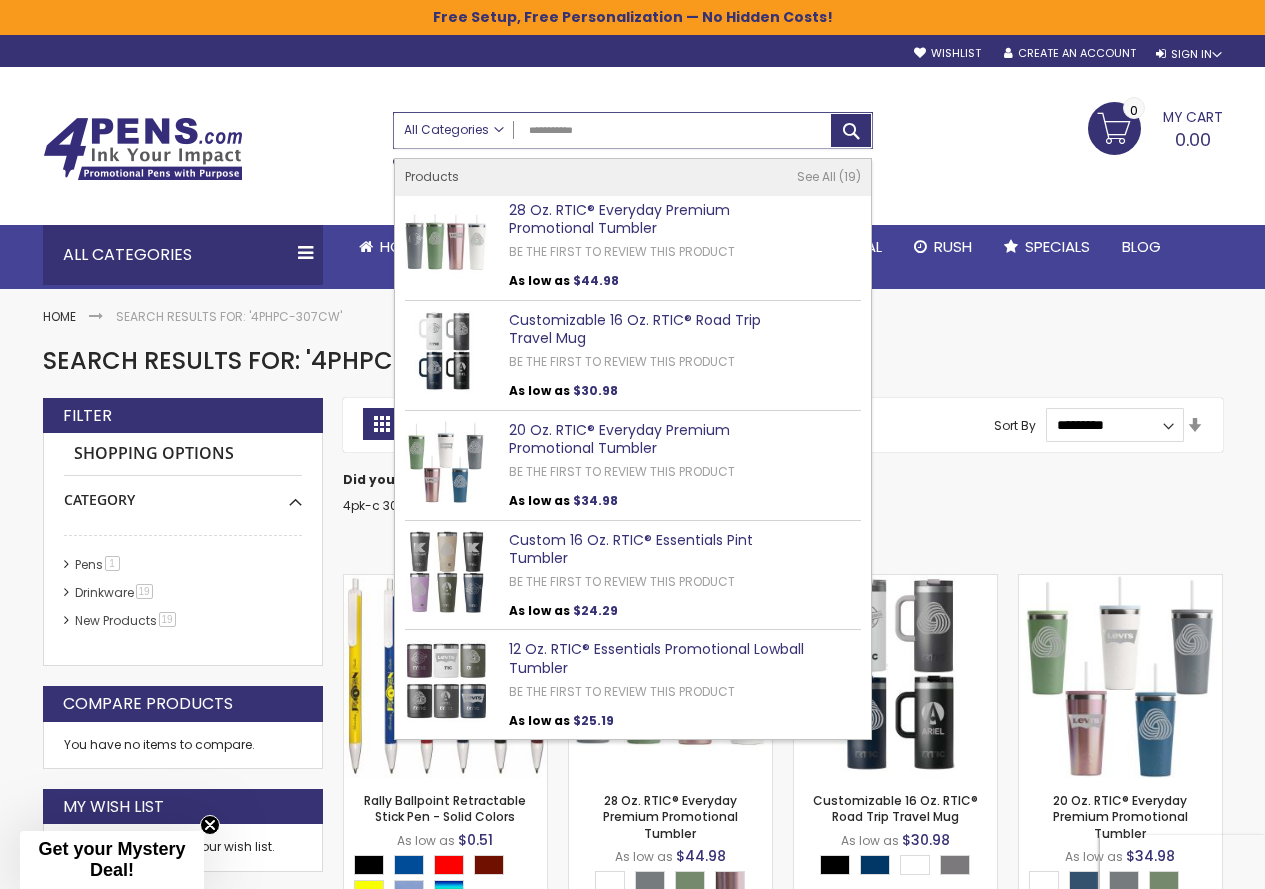drag, startPoint x: 612, startPoint y: 125, endPoint x: 427, endPoint y: 126, distance: 185.0027 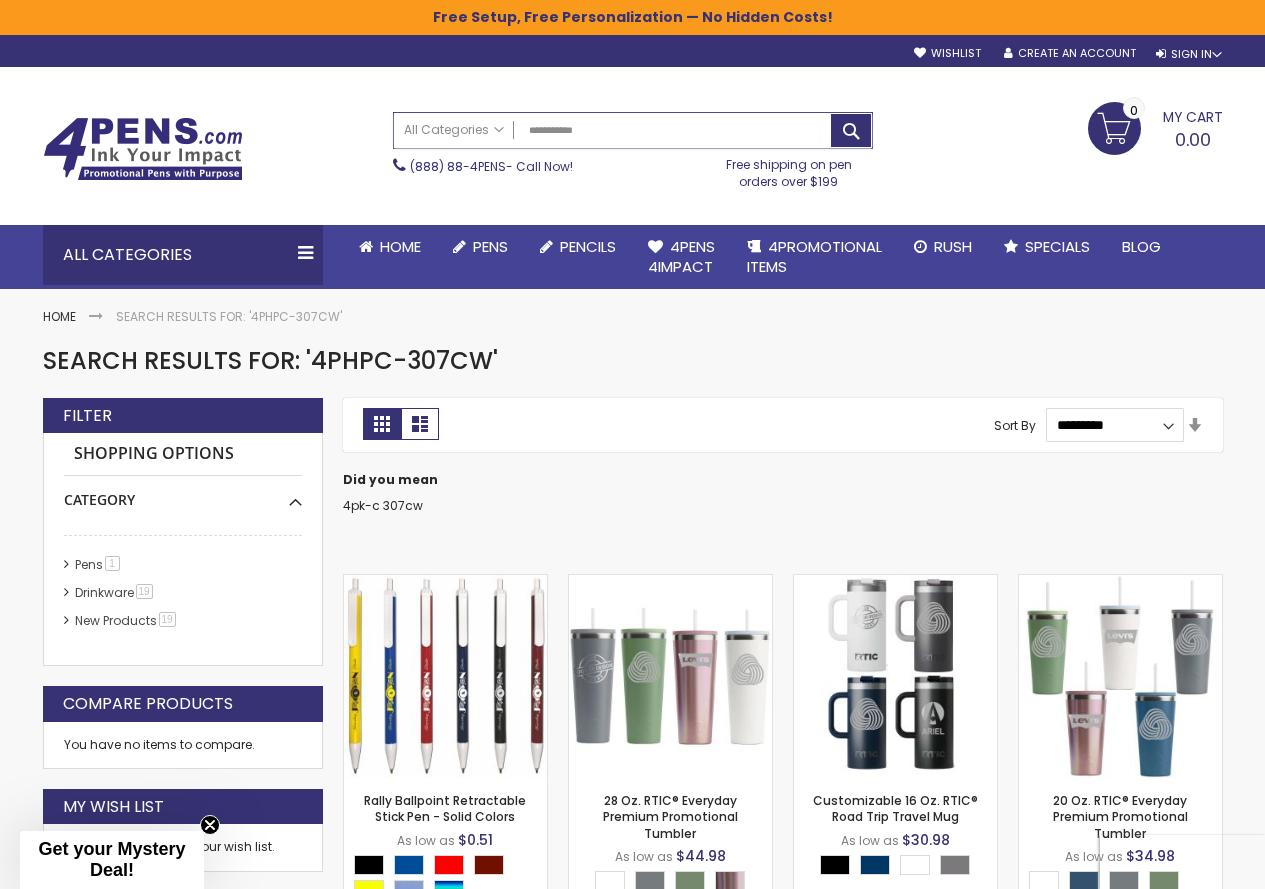 paste 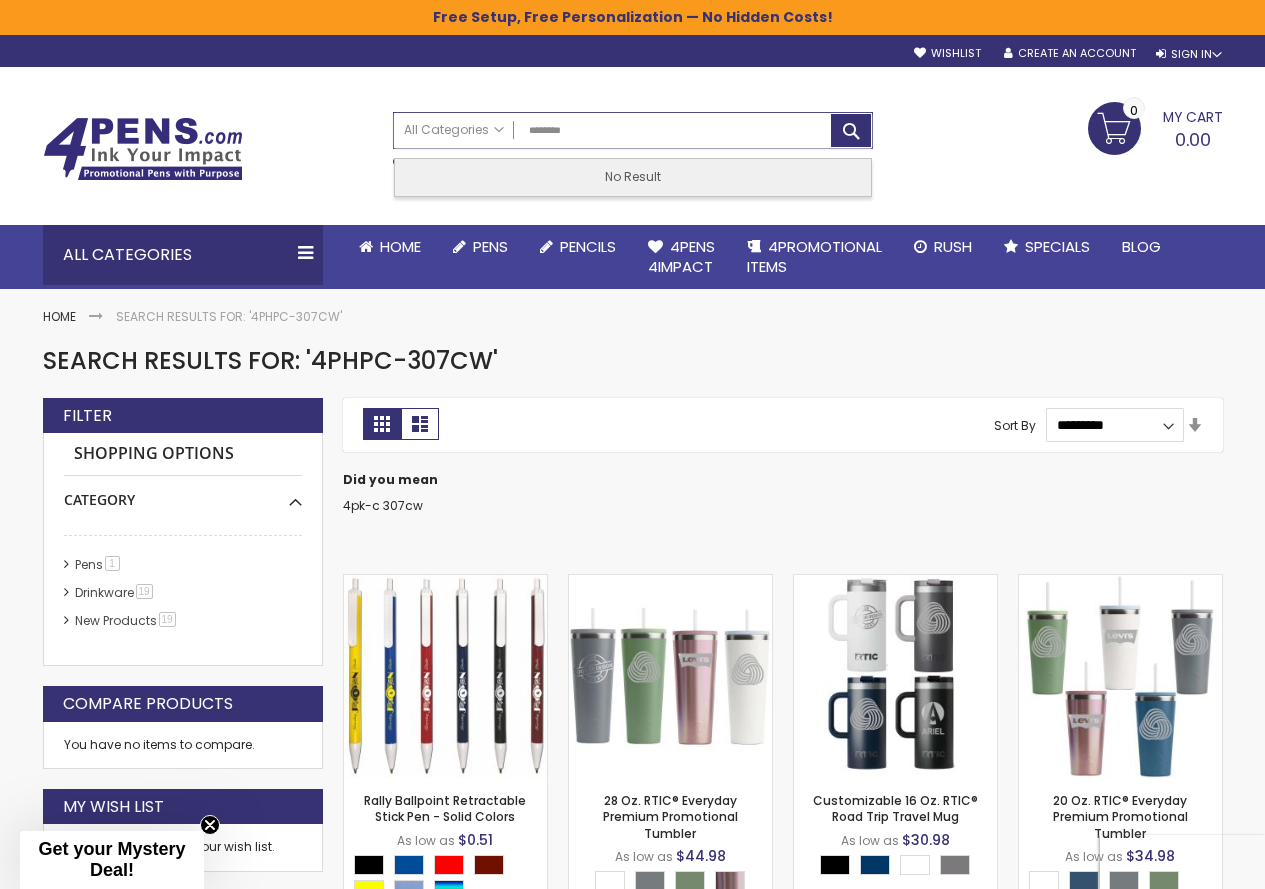 click on "********" at bounding box center [633, 130] 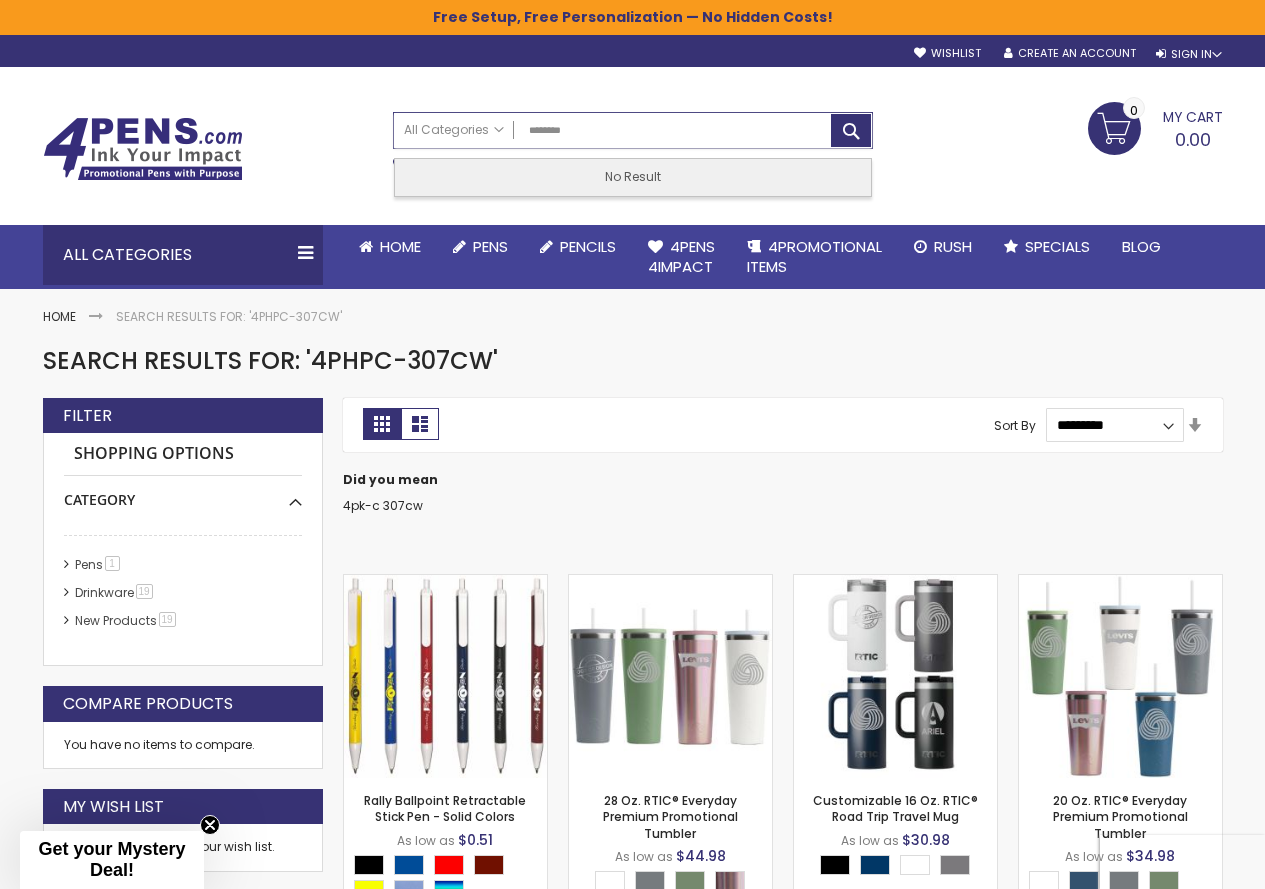 type on "*********" 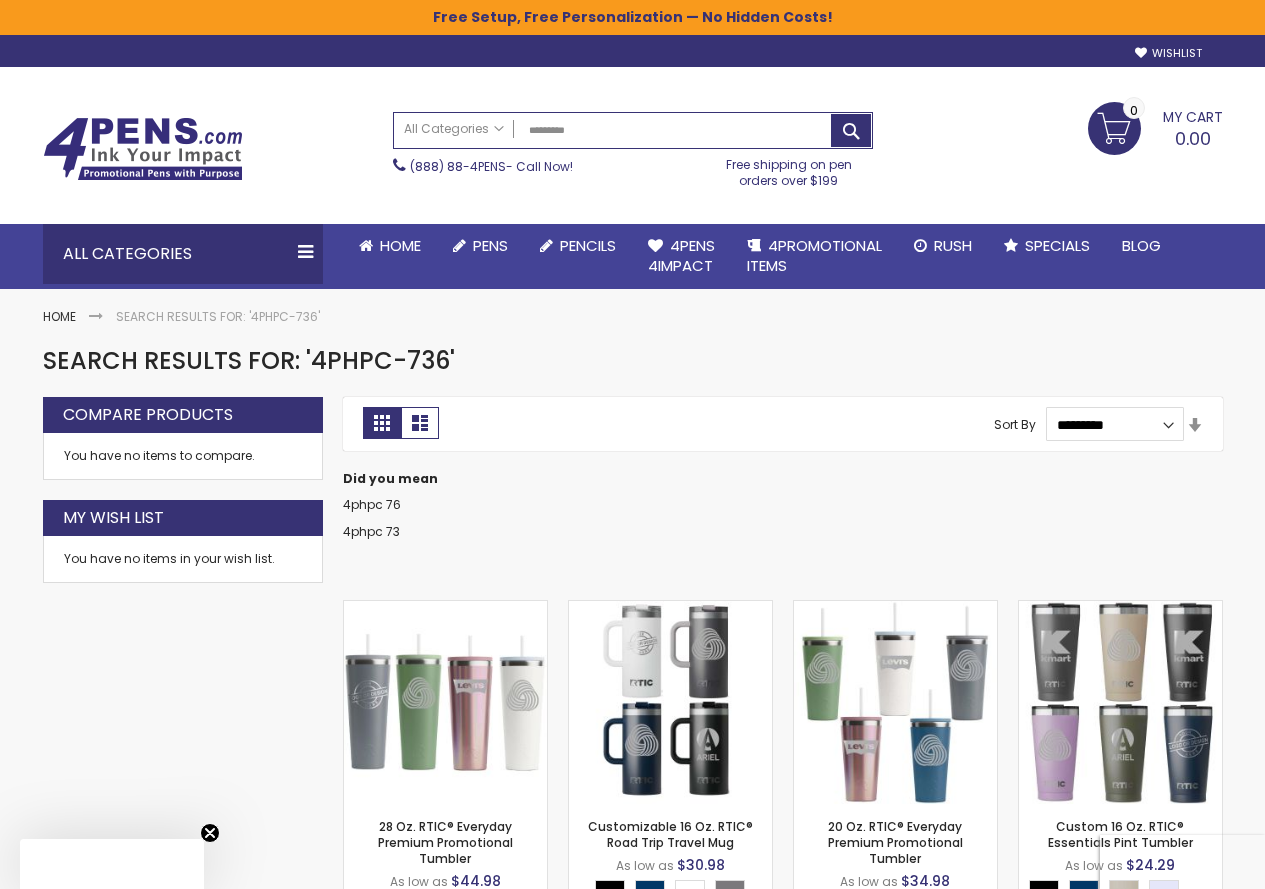 scroll, scrollTop: 0, scrollLeft: 0, axis: both 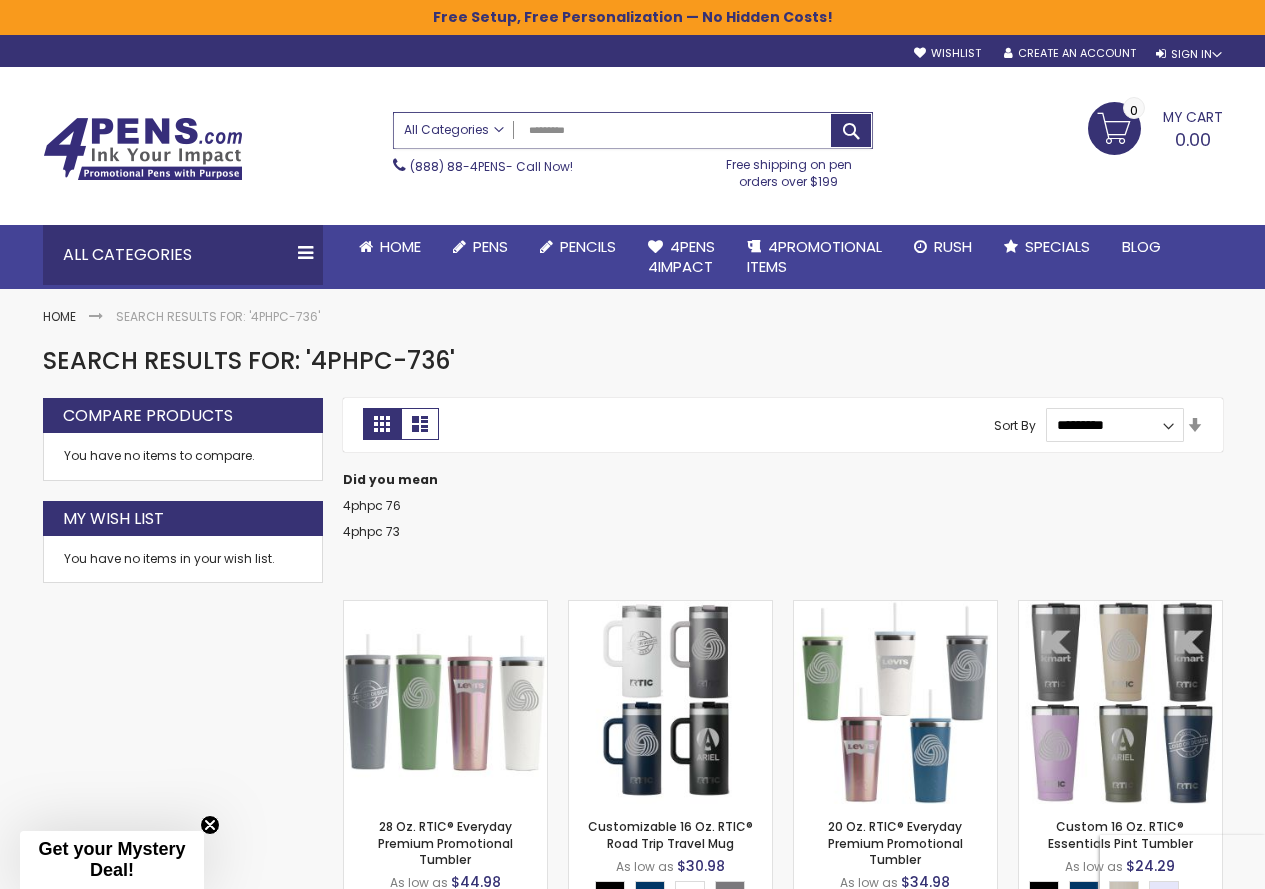 click on "All Categories
All Categories
Pens Plastic Pens Metal Pens Grip Pens Laser Engraved Pens LaserMax® Pens Retractable Pens Wedding Pens BIC® Pens Gel Pens Value Pens Stylus Pens Light Up Pens Stick Pens Mirror Etched Twist Pen Rollerball Antimicrobial Pens Low Minimum Pens Blue ink Pens Pen Gift Sets Hybrid ink Pens Full Color Logo Pens Eco Friendly Pens Novelty Pens USA Pens Multi Color Pens Executive Pens Scented Pens Garland Pens Highlighters New Pens Bestseller Pens Church Pens and Religious Gifts Pencils Carpenter Pencils Mechanical Pencils Custom Golf Pencils Standard #2 Pencils hp-featured Realtor Pens - Promotional Products Promotional Items Custom Mugs Valentine's Day Promotional Gifts Custom Keychains Custom Koozies - Can Coolers Custom Sticky Notes Custom Umbrellas Custom Notebooks Custom Tote Bags  Custom Tumblers Custom Backpacks Custom Coolers Ceramic Mugs Patriotic Pens and Giveaways" at bounding box center [633, 130] 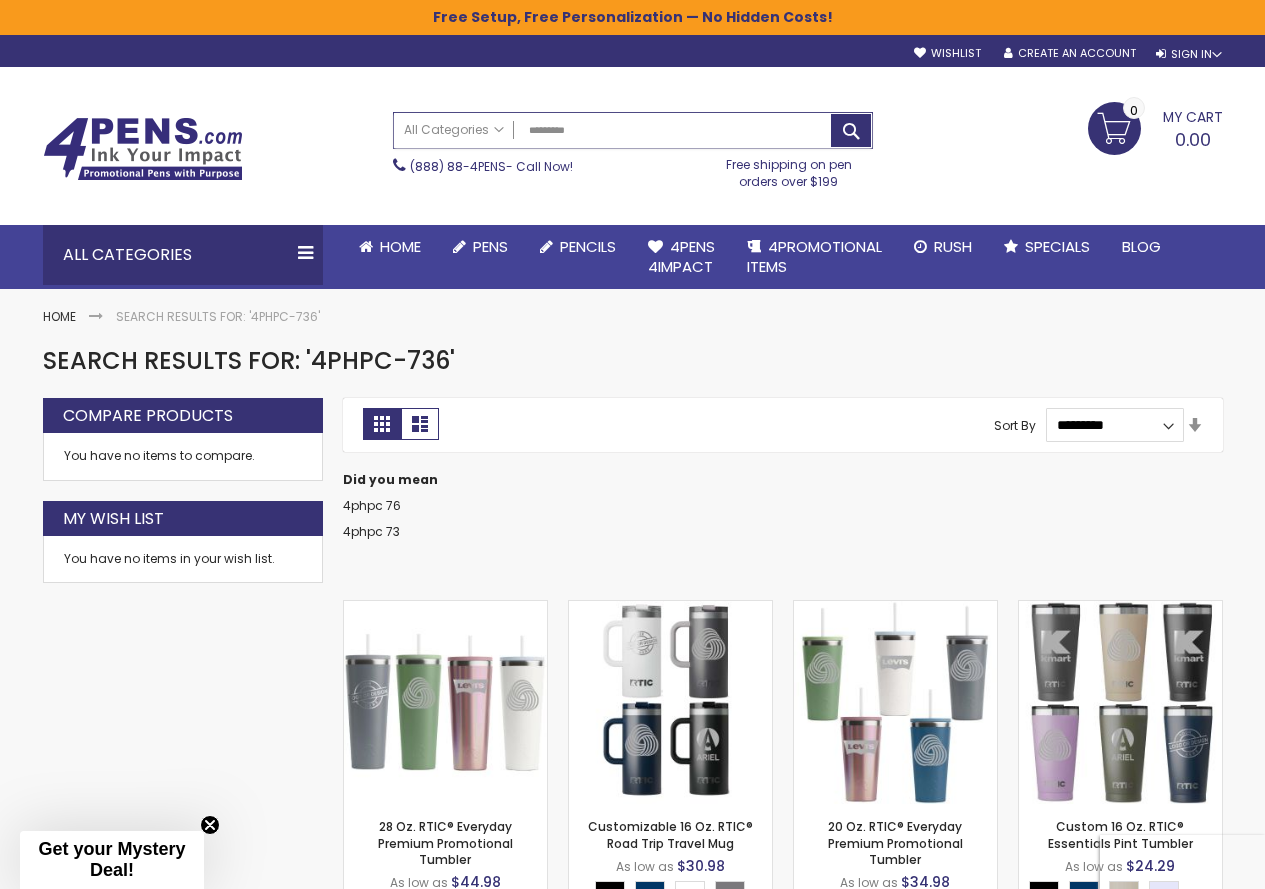 paste on "**********" 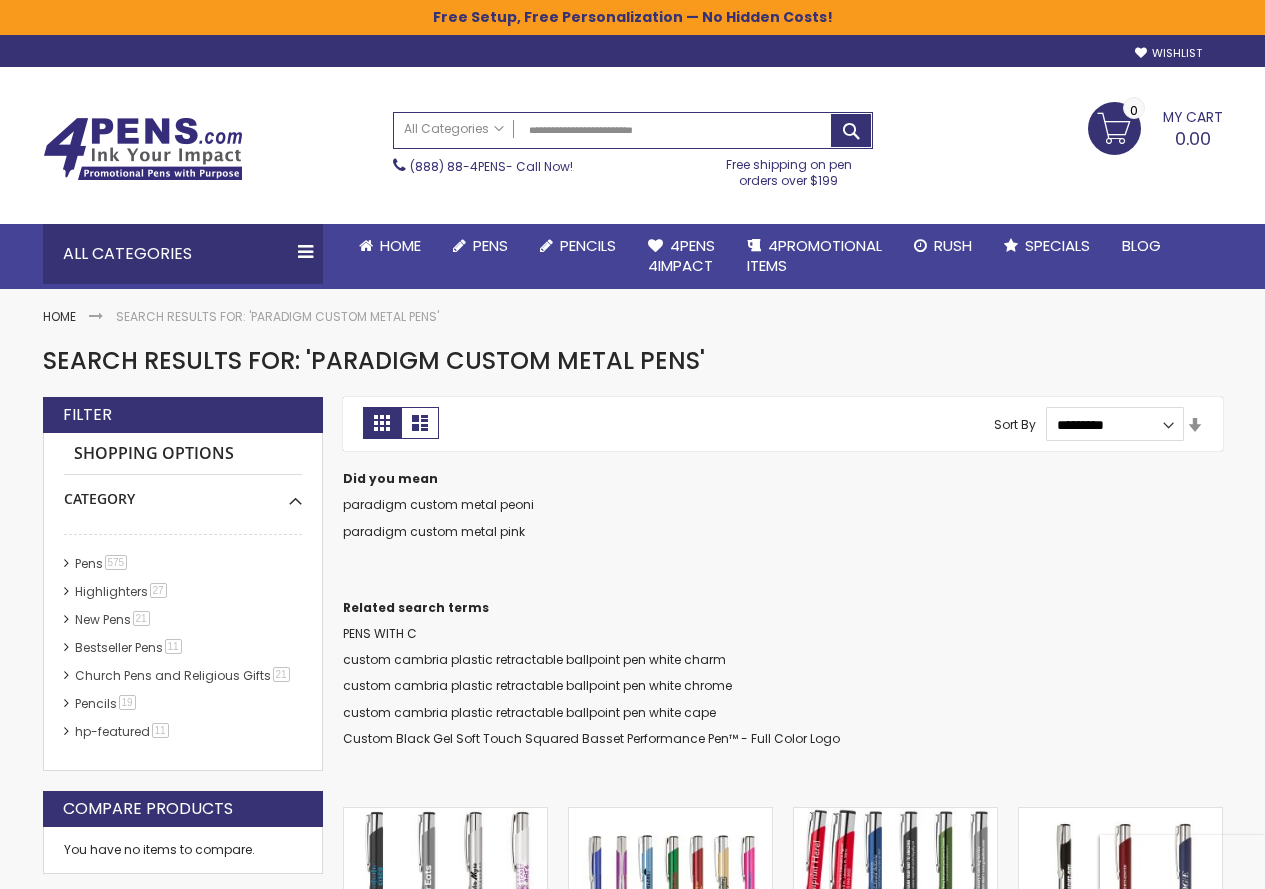 scroll, scrollTop: 0, scrollLeft: 0, axis: both 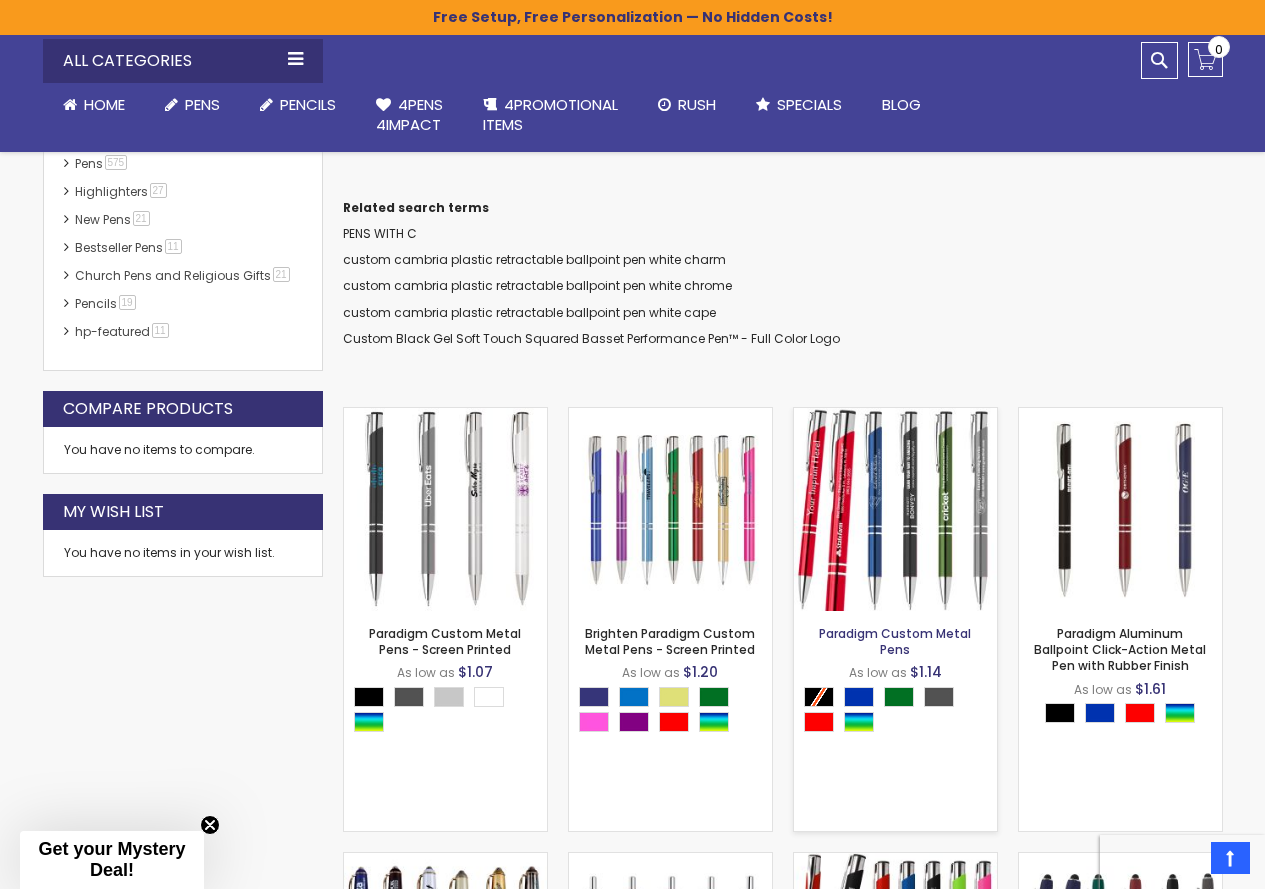 click on "Paradigm Custom Metal Pens" at bounding box center [895, 641] 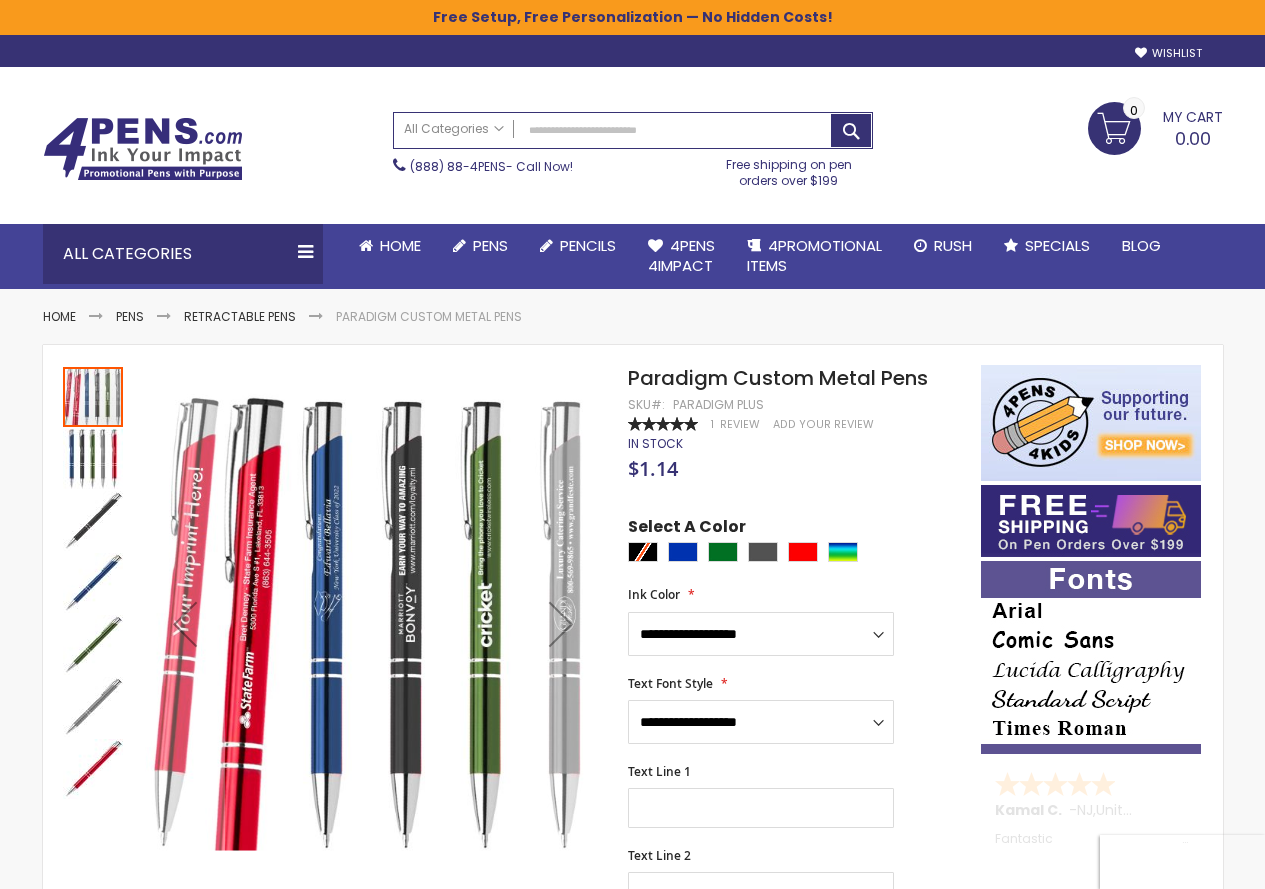 scroll, scrollTop: 0, scrollLeft: 0, axis: both 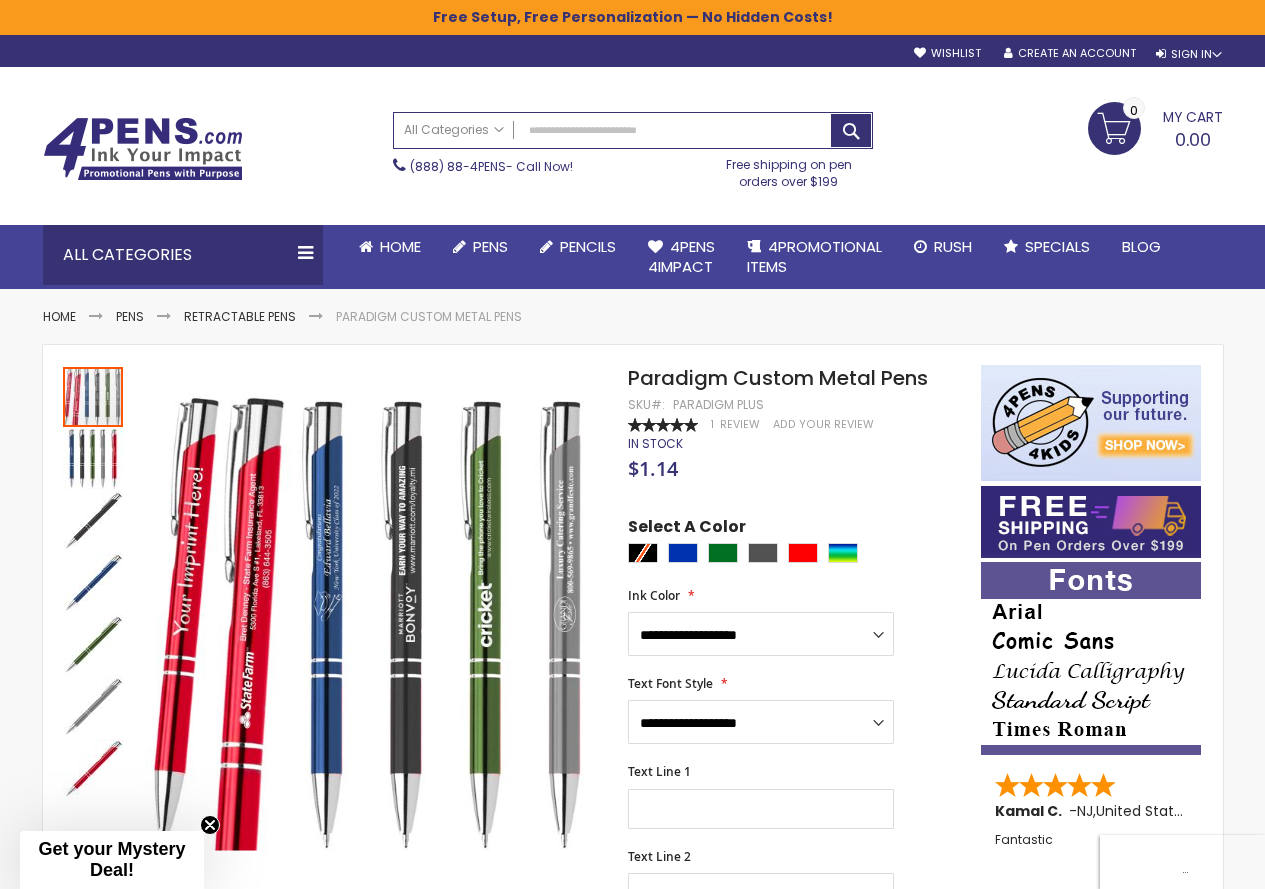 click on "Search
All Categories
All Categories
Pens Plastic Pens Metal Pens Grip Pens Laser Engraved Pens LaserMax® Pens Retractable Pens Wedding Pens BIC® Pens Gel Pens Value Pens Stylus Pens Light Up Pens Stick Pens Mirror Etched Twist Pen Rollerball Antimicrobial Pens Low Minimum Pens Blue ink Pens Pen Gift Sets Hybrid ink Pens Full Color Logo Pens Eco Friendly Pens Novelty Pens USA Pens Multi Color Pens Executive Pens Scented Pens Garland Pens Highlighters New Pens Bestseller Pens Church Pens and Religious Gifts Pencils Carpenter Pencils Mechanical Pencils Custom Golf Pencils Standard #2 Pencils hp-featured Realtor Pens - Promotional Products Promotional Items Custom Mugs Valentine's Day Promotional Gifts Custom Keychains Custom Koozies - Can Coolers Custom Sticky Notes Custom Umbrellas Custom Notebooks Custom Tote Bags  Custom Tumblers Custom Backpacks Custom Coolers Golf" at bounding box center [633, 150] 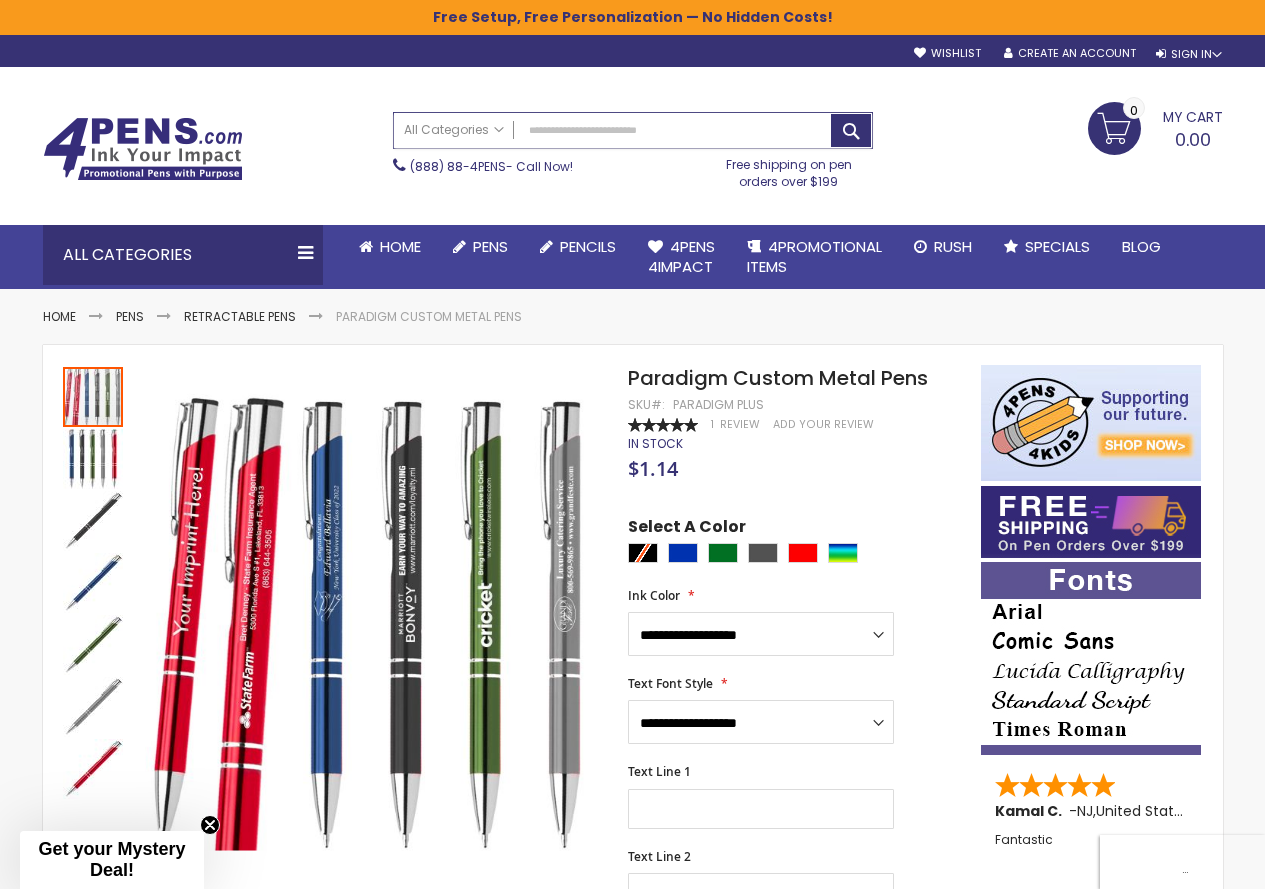 click on "Search" at bounding box center (633, 130) 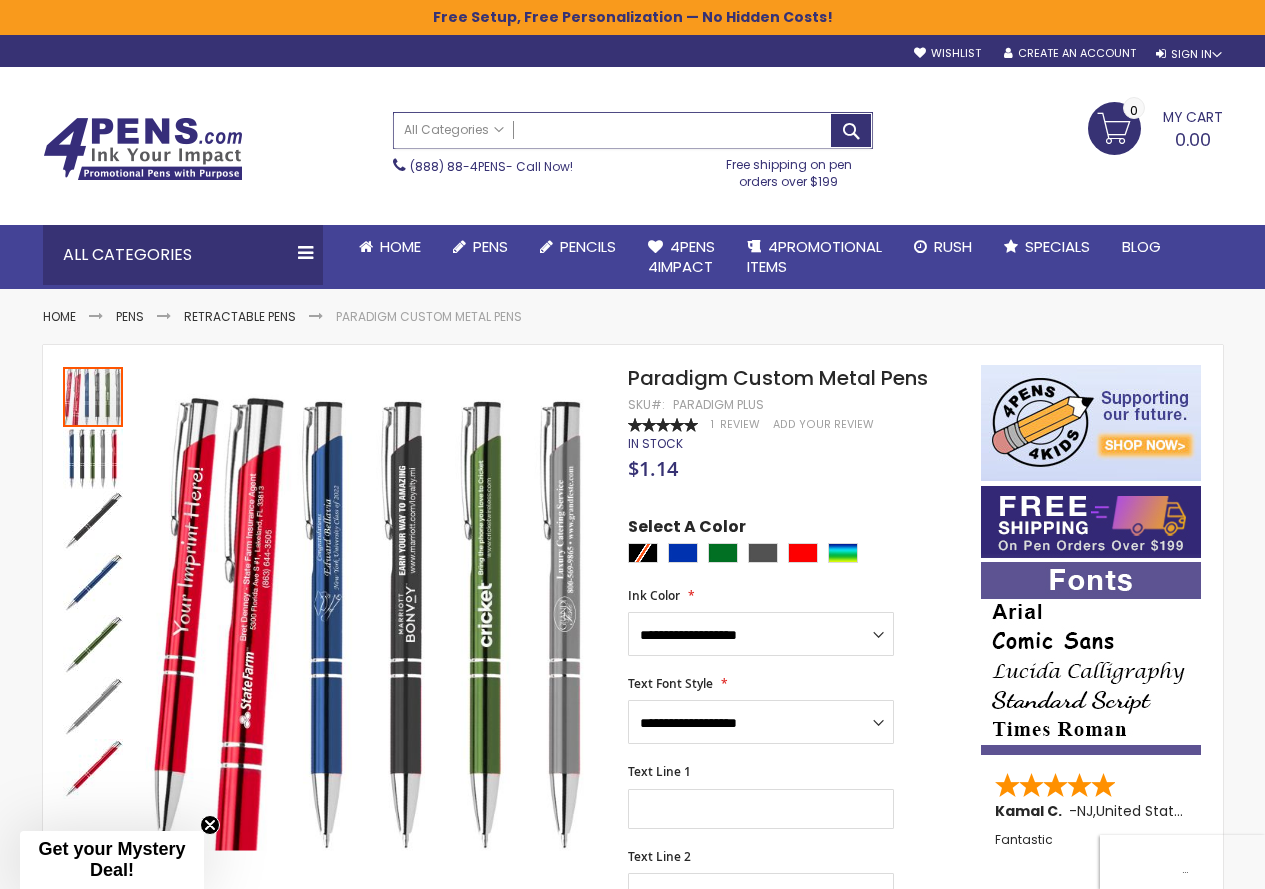 paste on "**********" 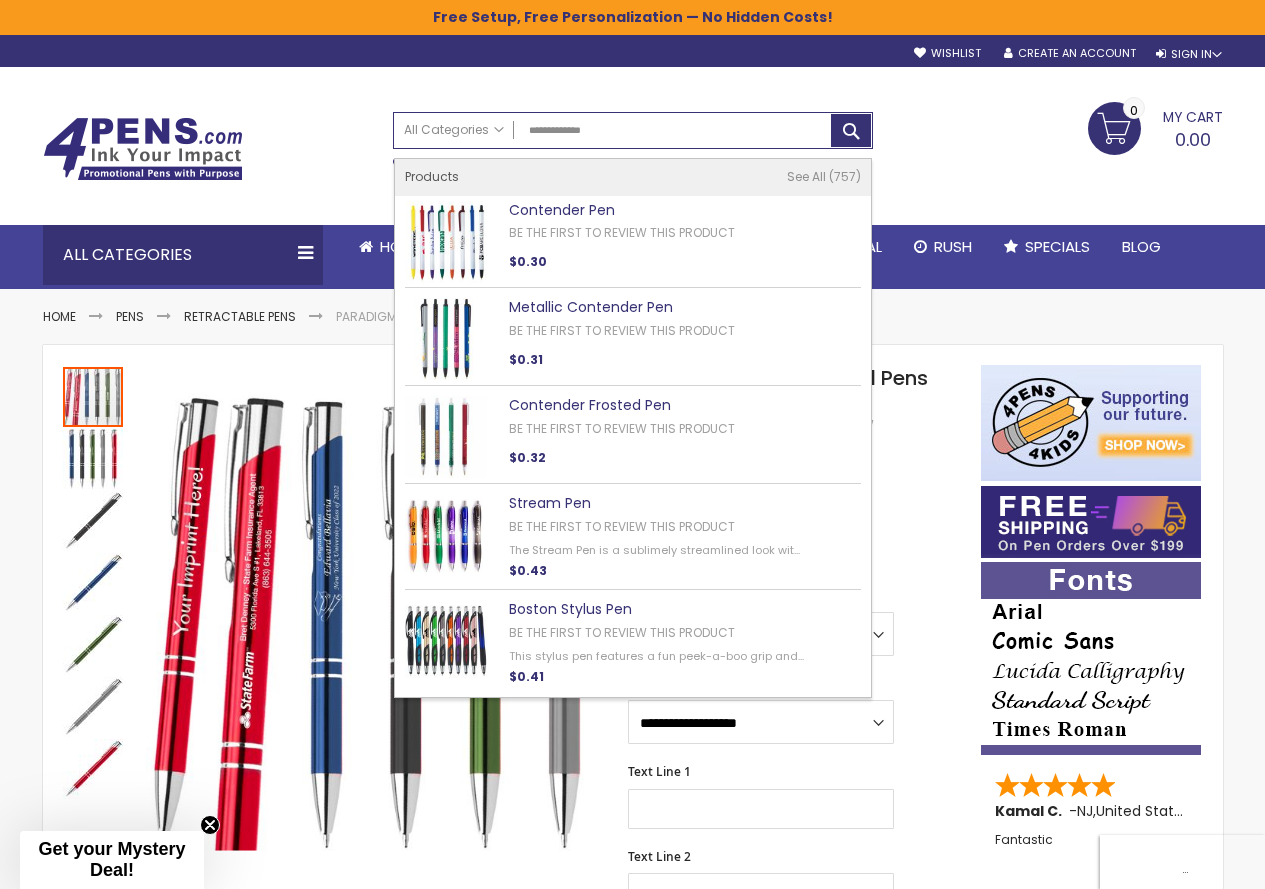 click on "Contender Pen" at bounding box center (562, 210) 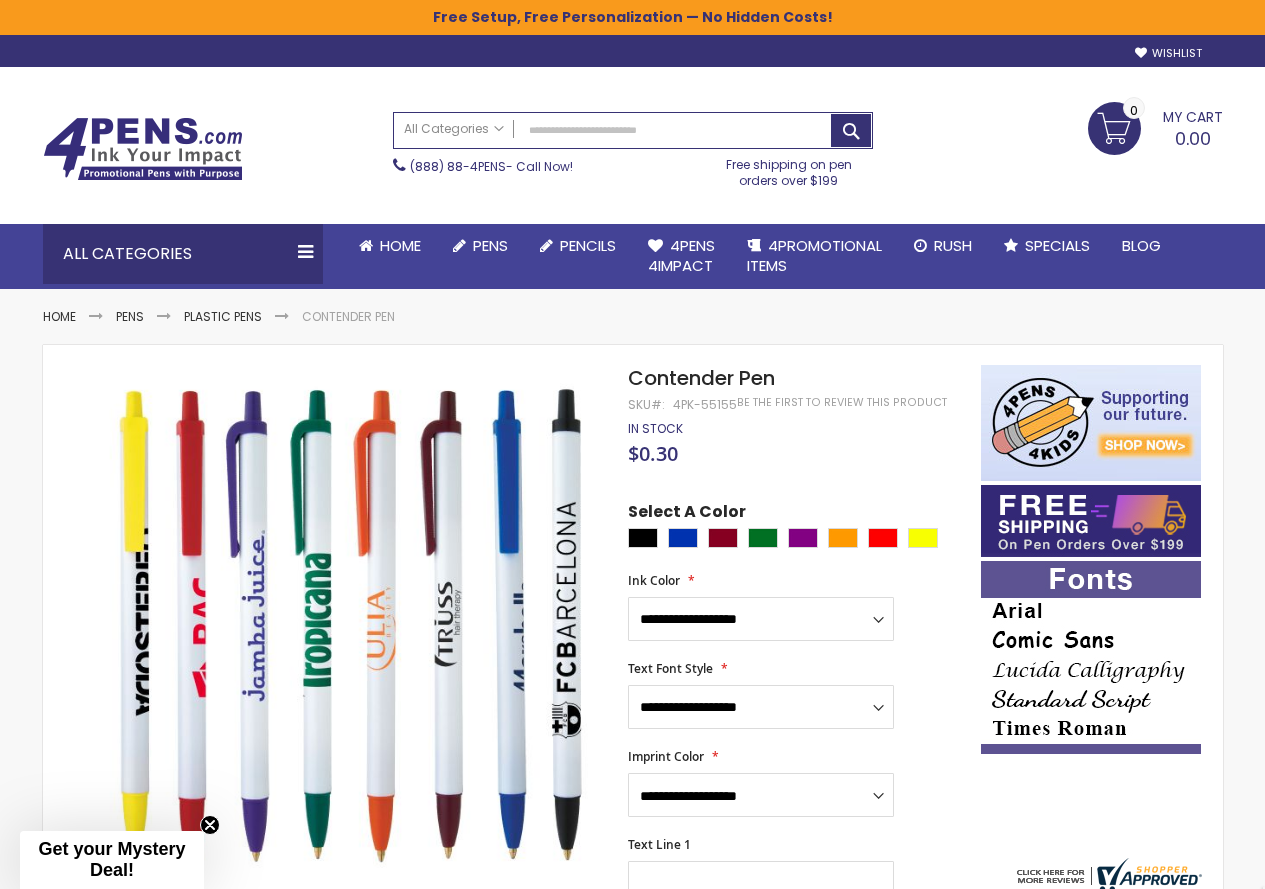 scroll, scrollTop: 0, scrollLeft: 0, axis: both 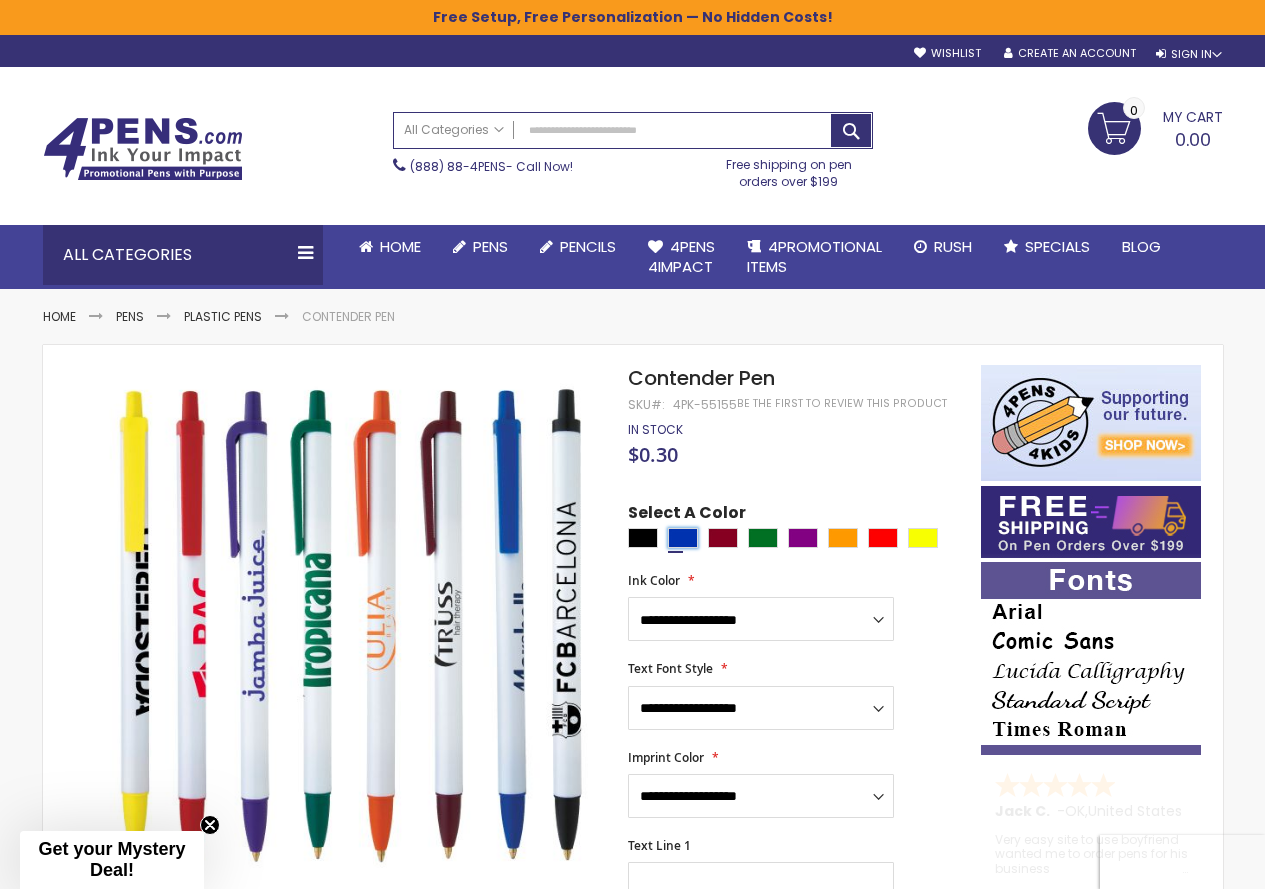 click at bounding box center (683, 538) 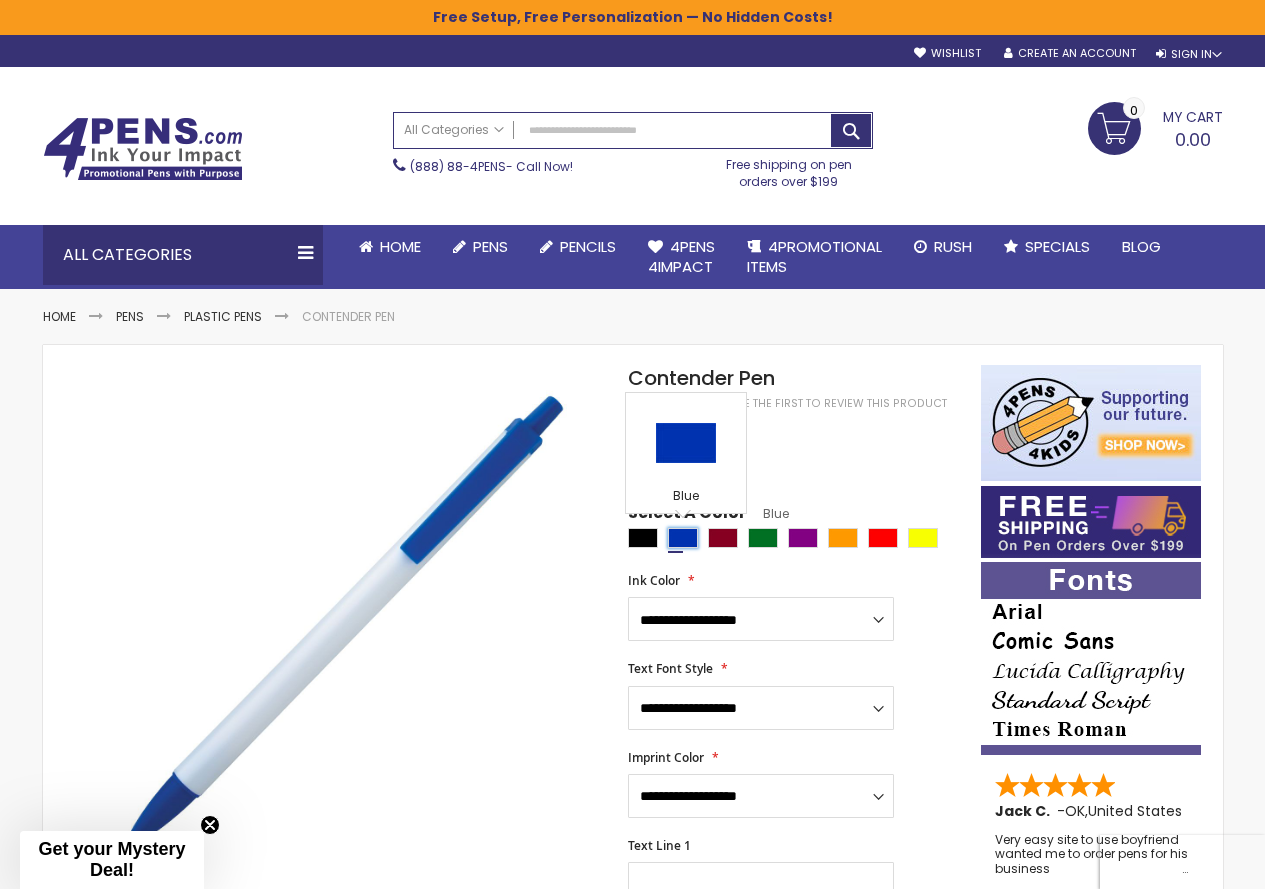 click at bounding box center [683, 538] 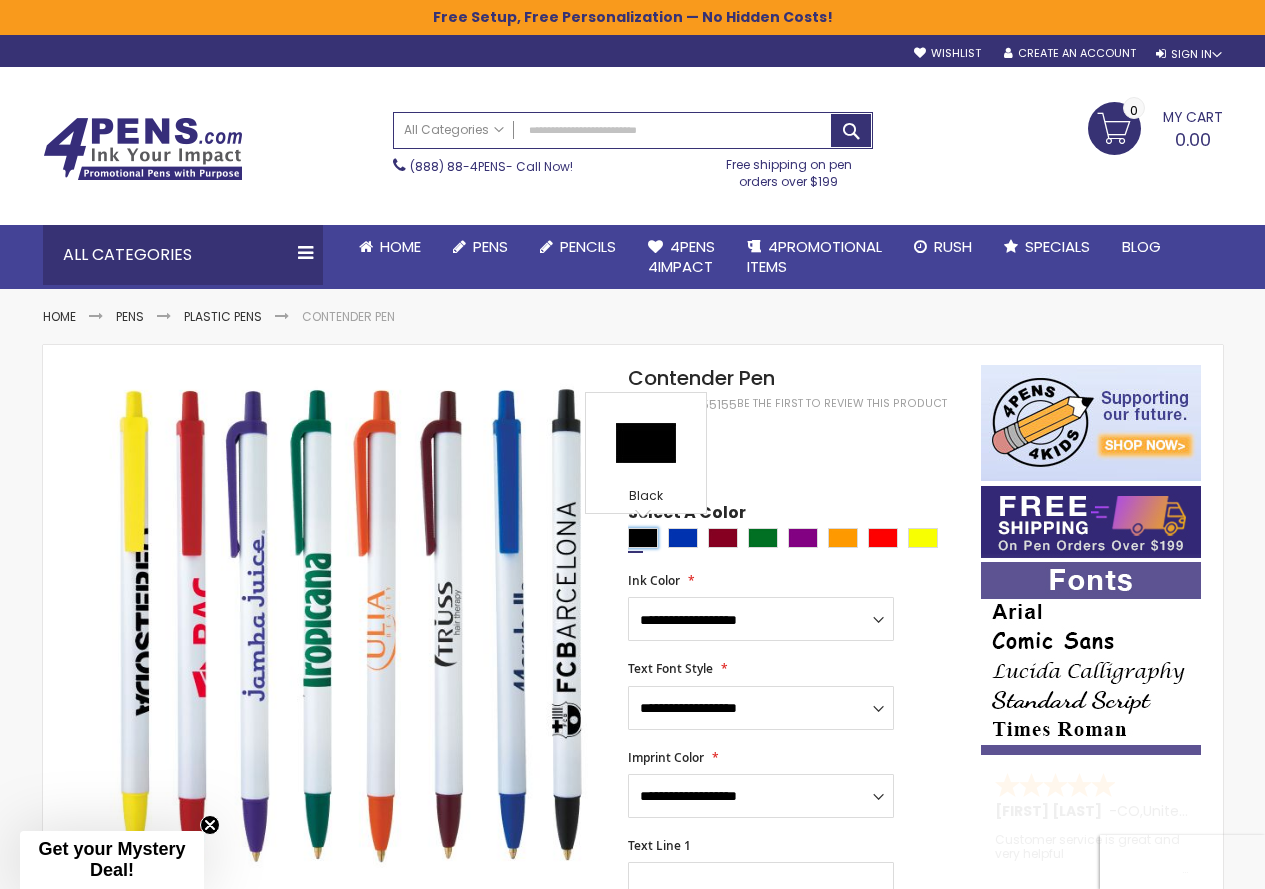 click at bounding box center [643, 538] 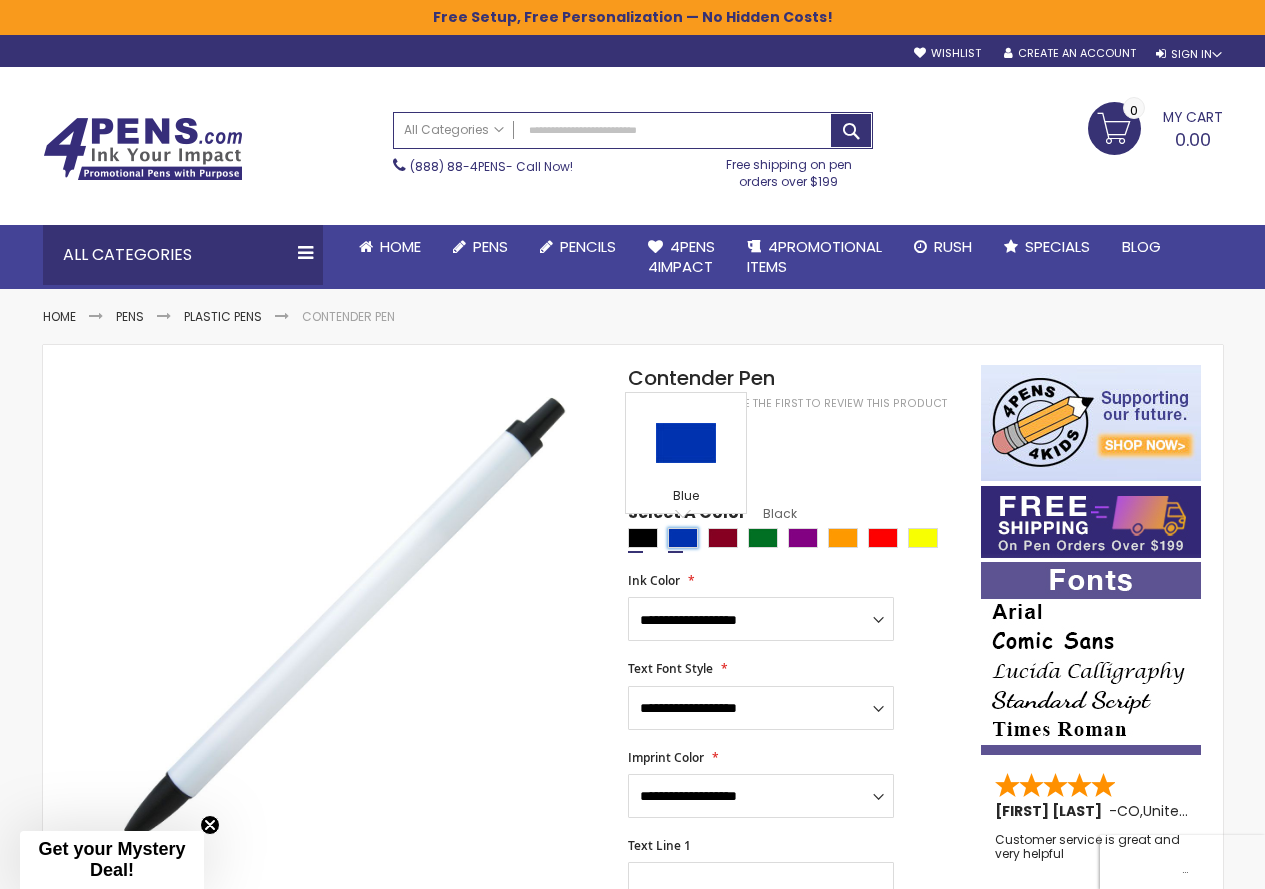 click at bounding box center (683, 538) 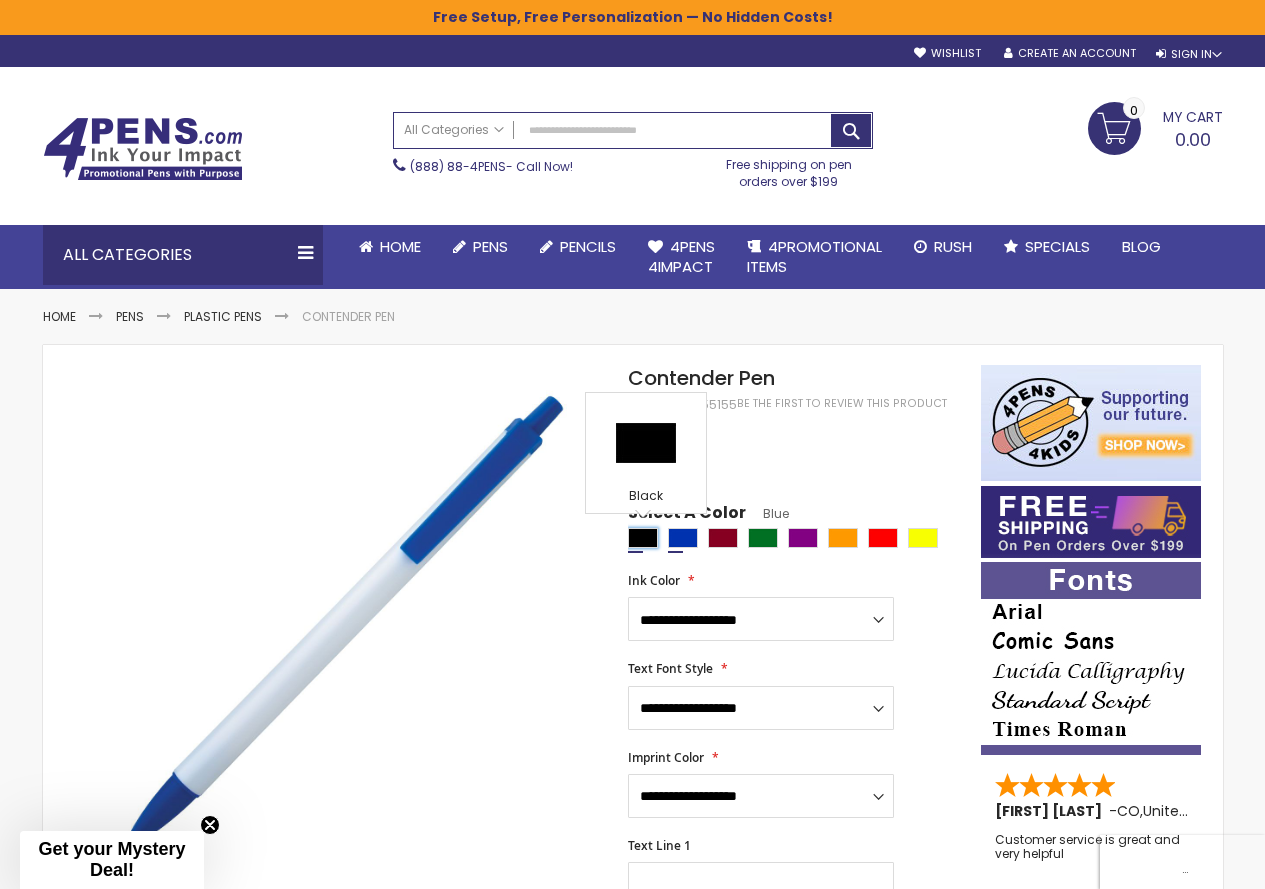 click at bounding box center (643, 538) 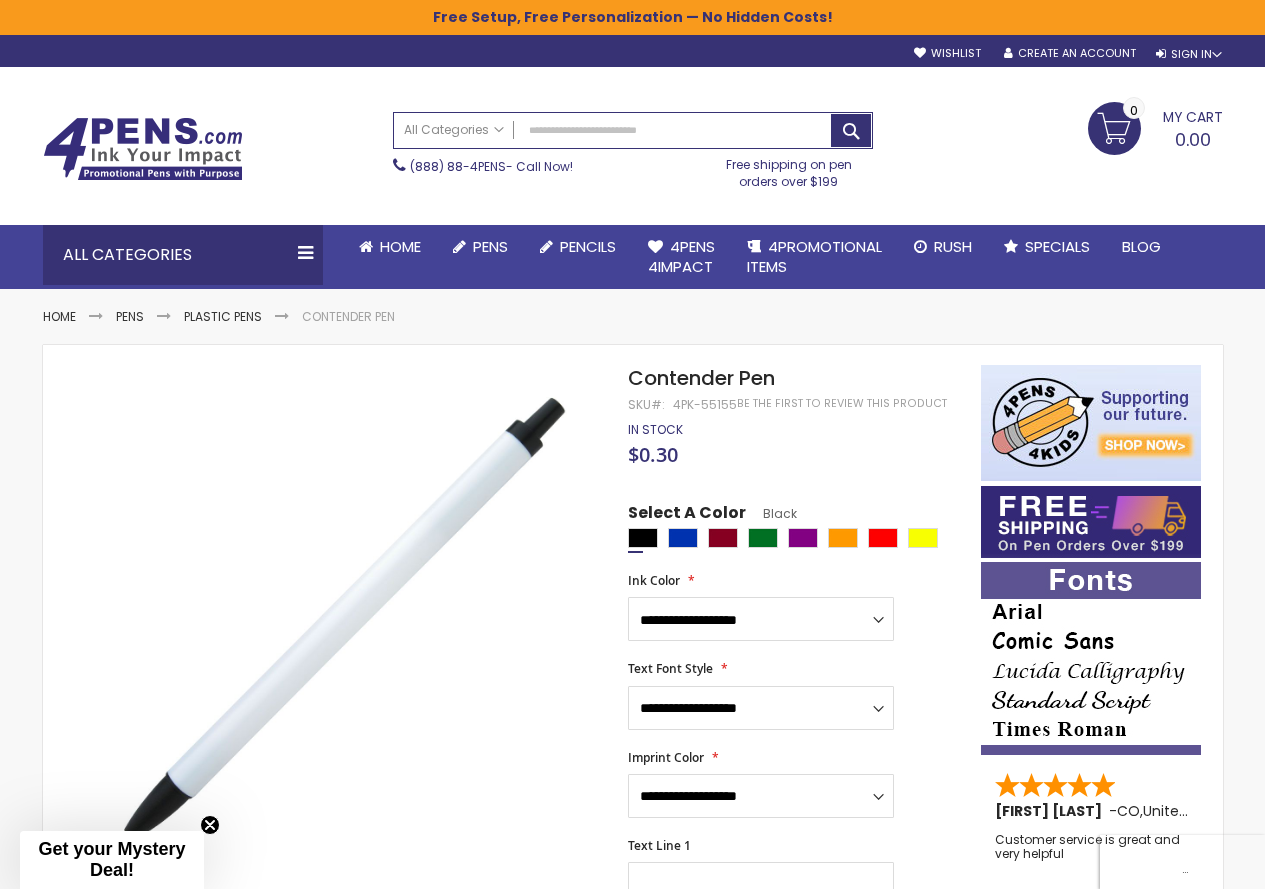 click at bounding box center (799, 540) 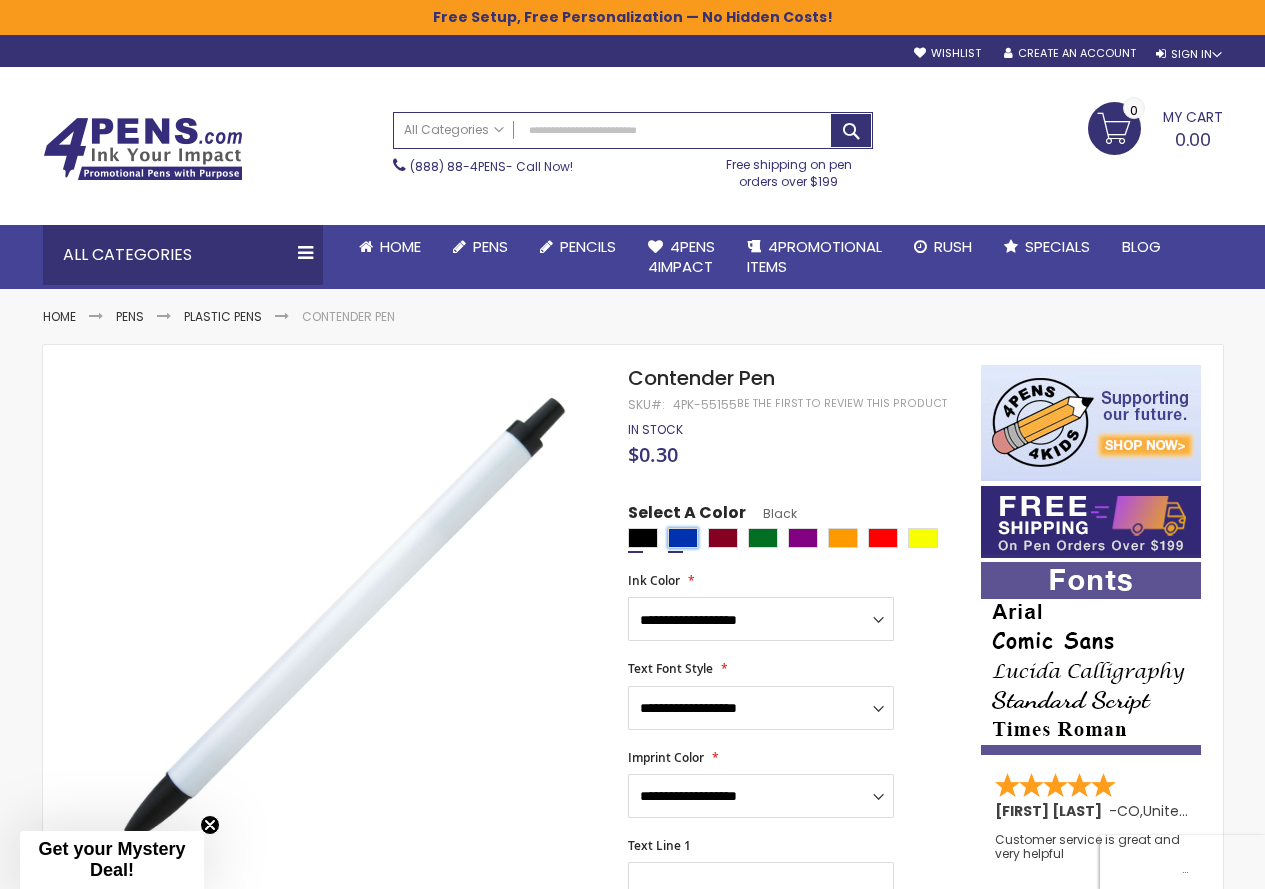 click at bounding box center (683, 538) 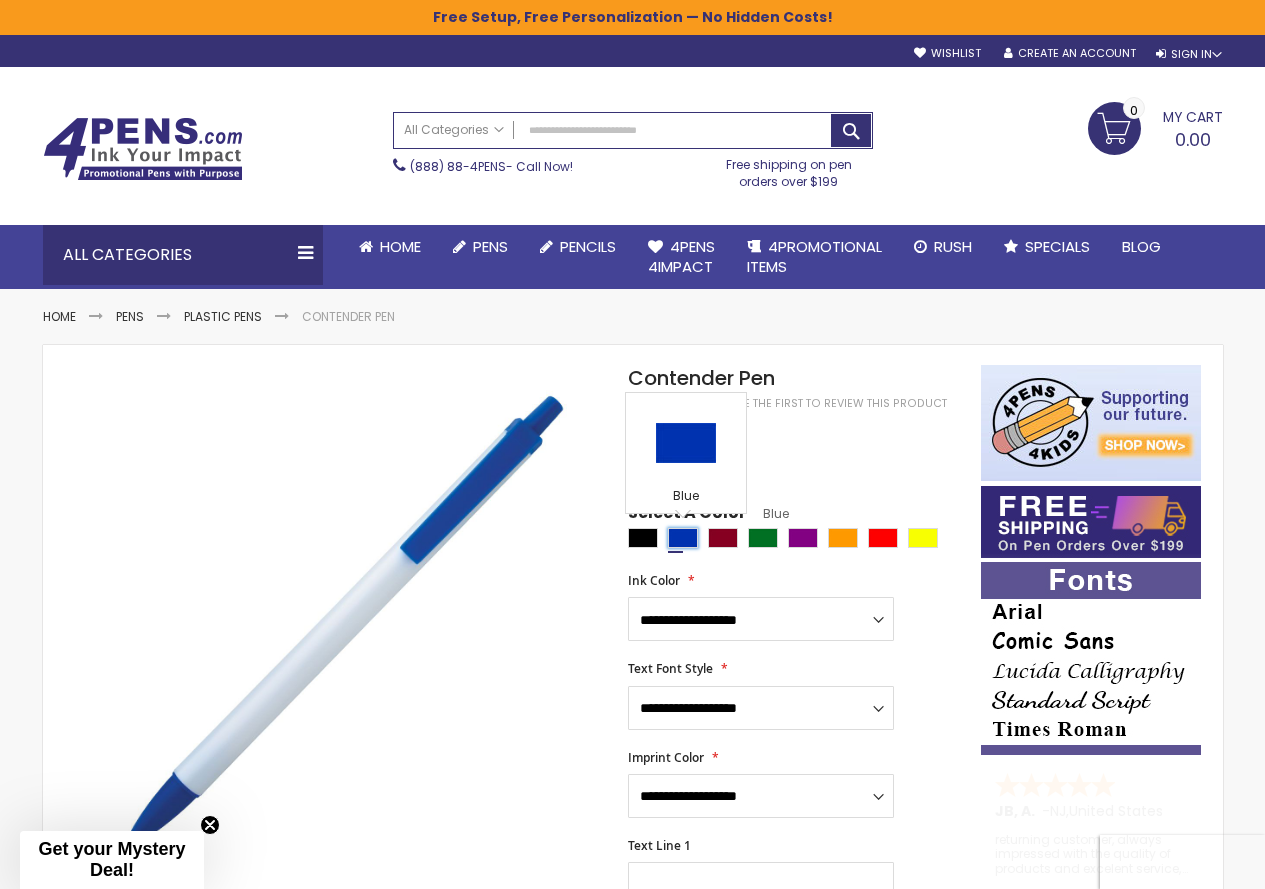 click at bounding box center [683, 538] 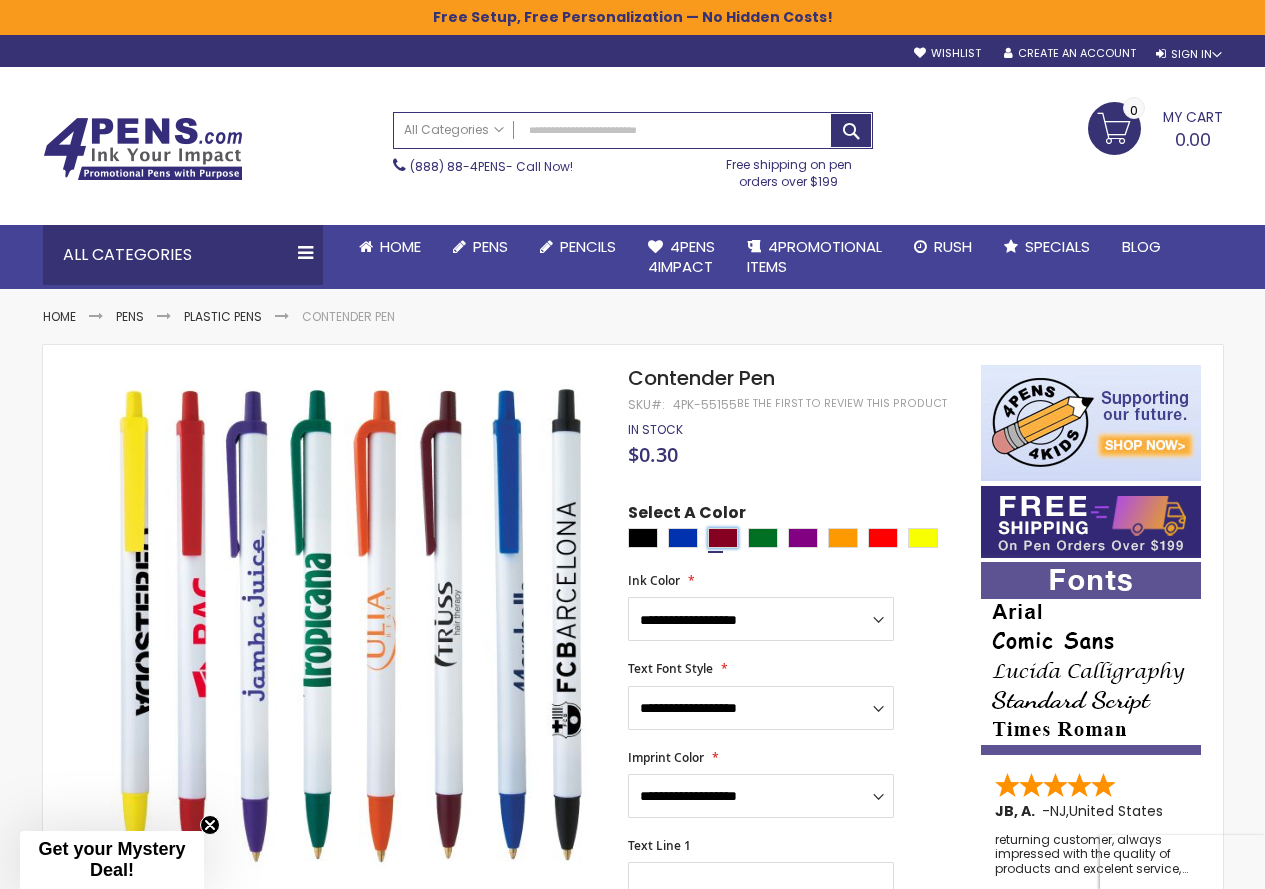 click at bounding box center (723, 538) 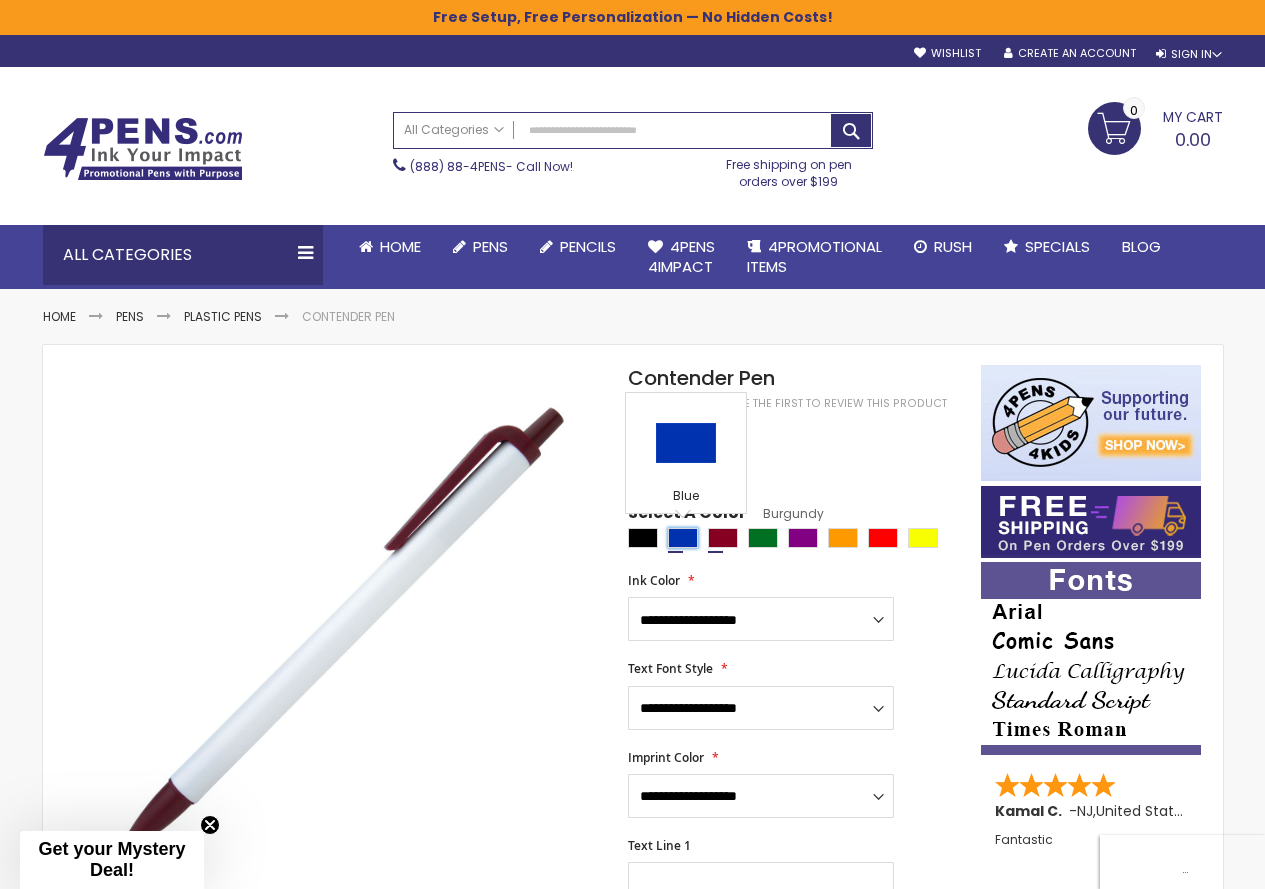 click at bounding box center (683, 538) 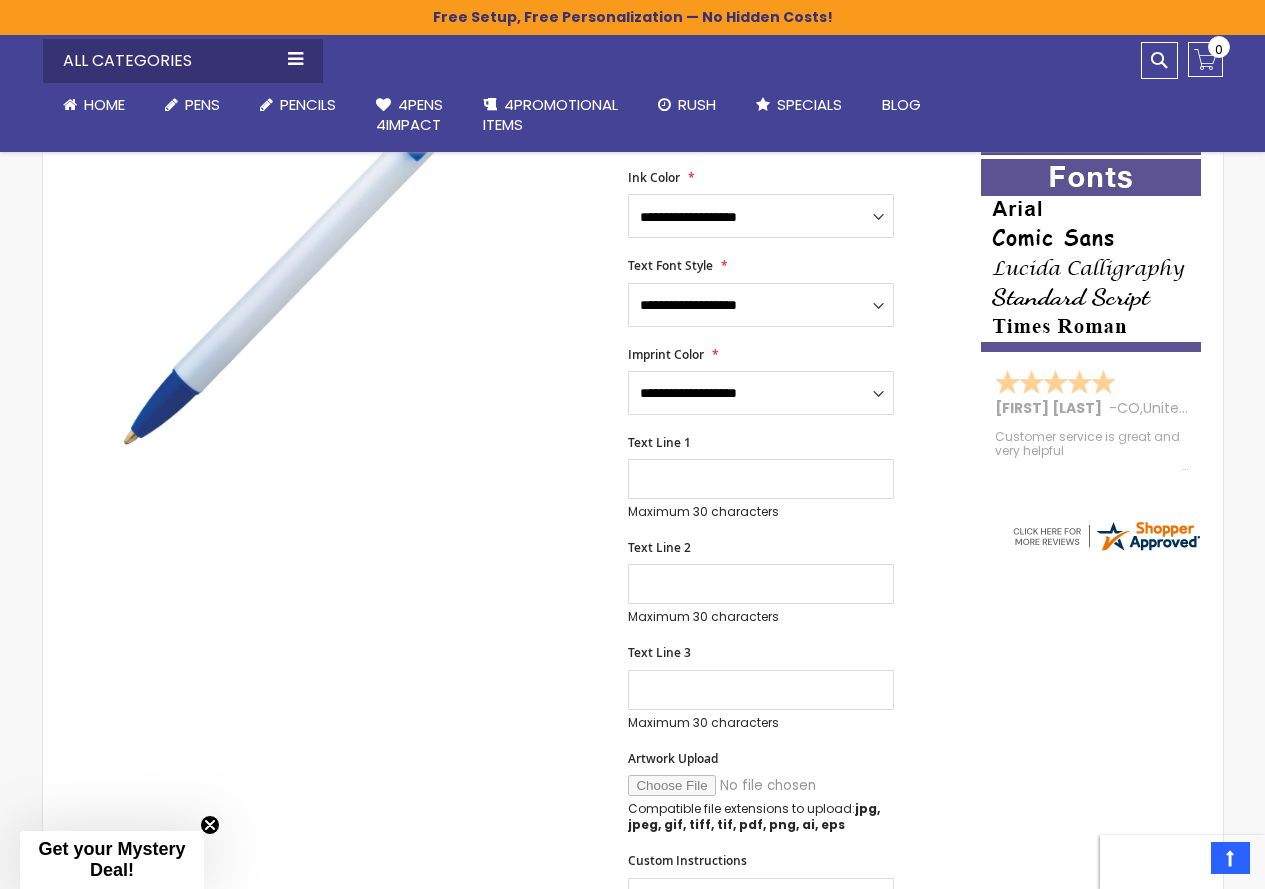 scroll, scrollTop: 0, scrollLeft: 0, axis: both 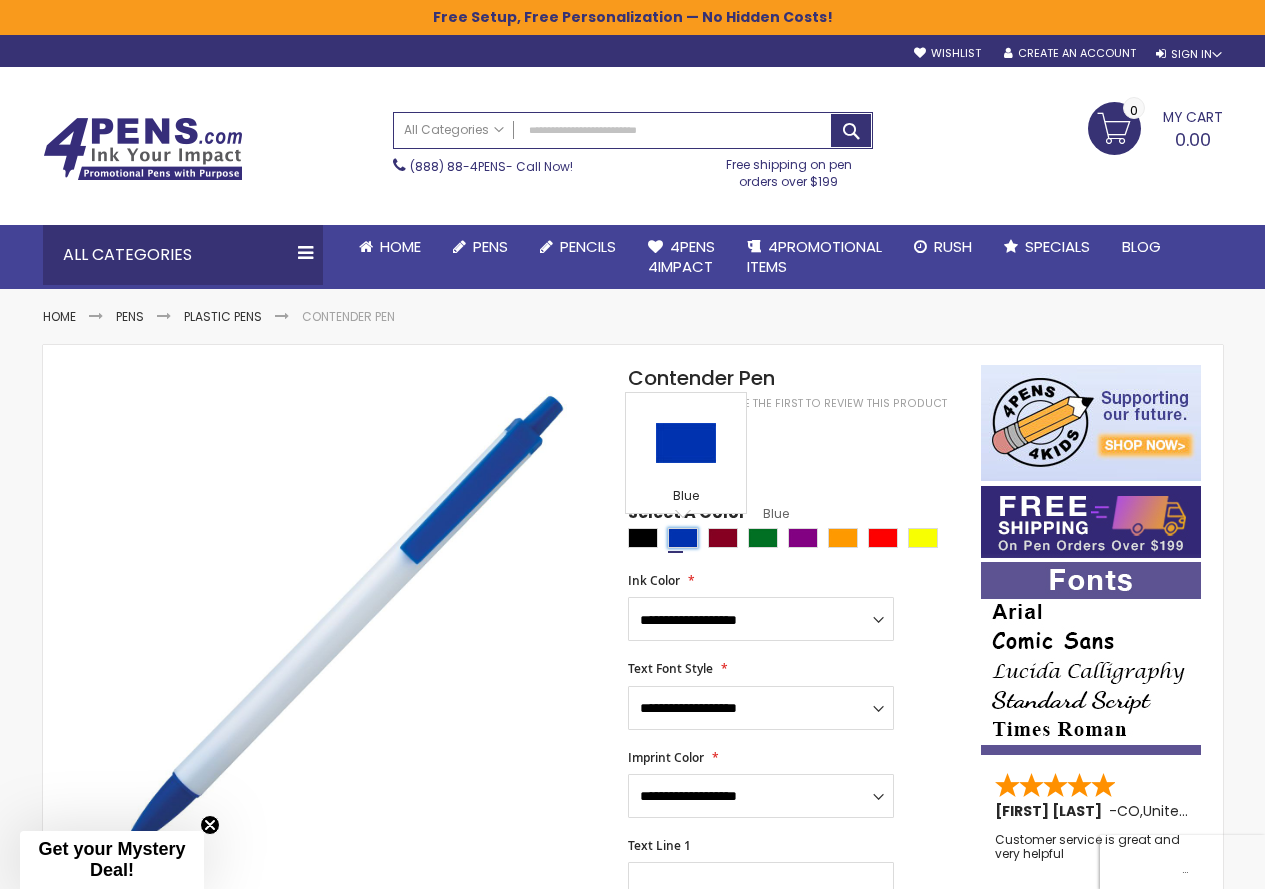 click at bounding box center (683, 538) 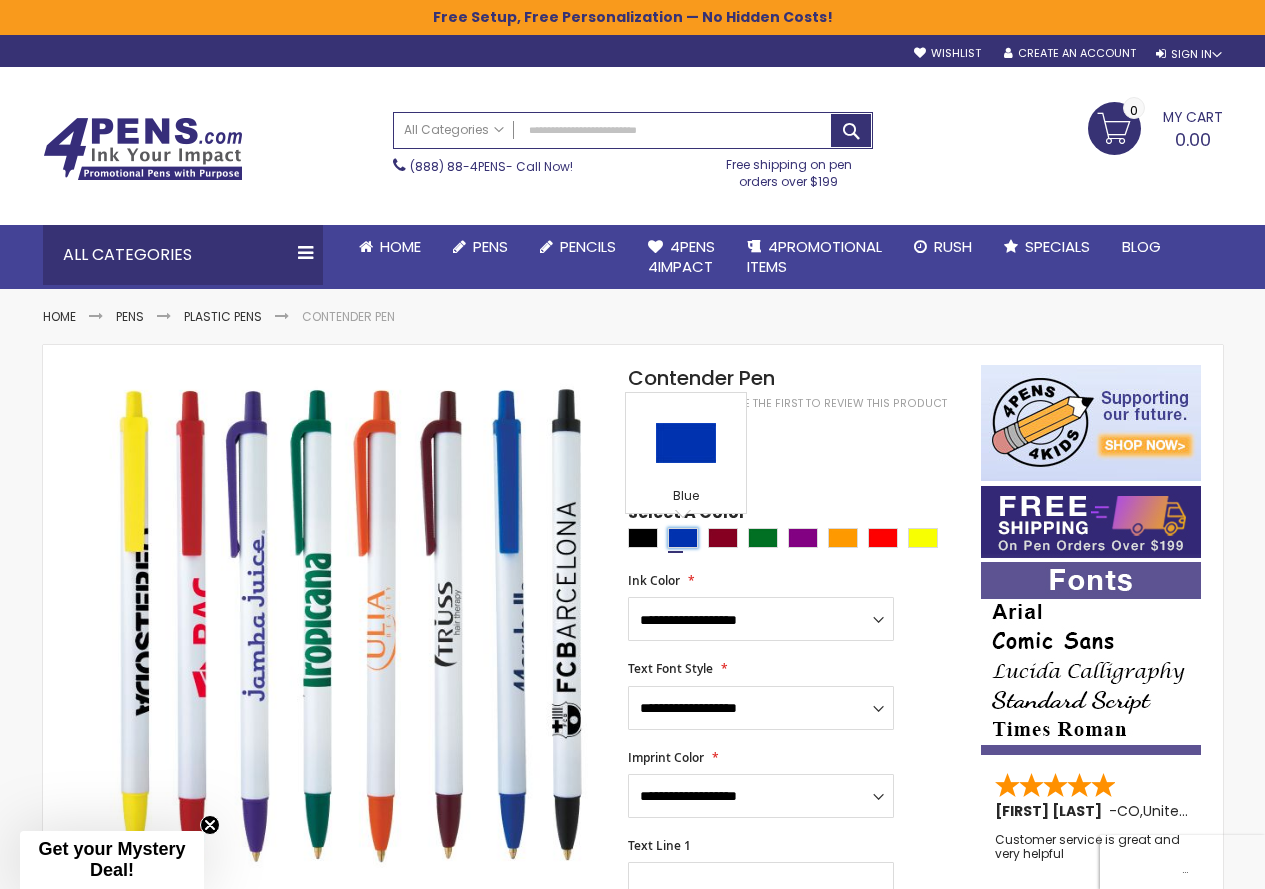 click at bounding box center [683, 538] 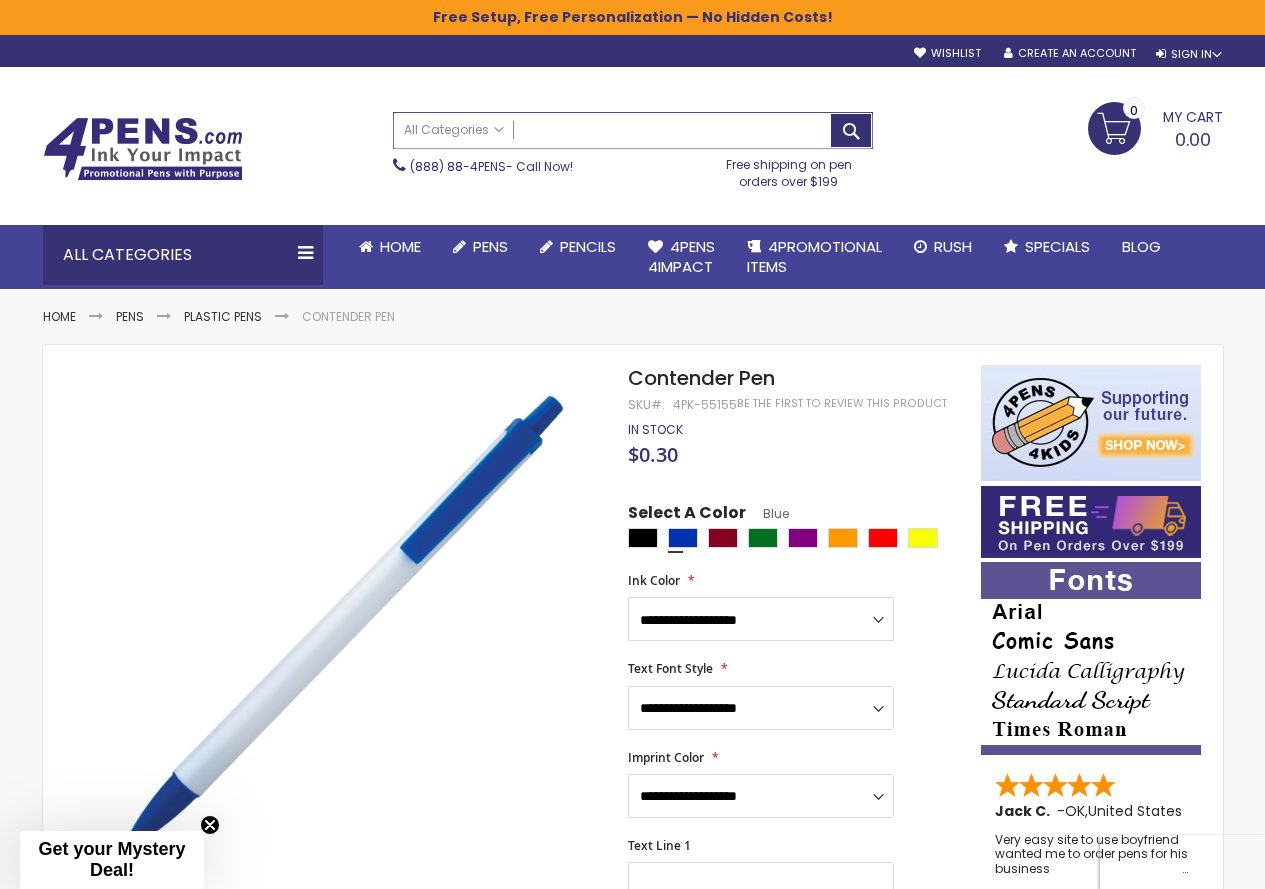 click on "Search" at bounding box center (633, 130) 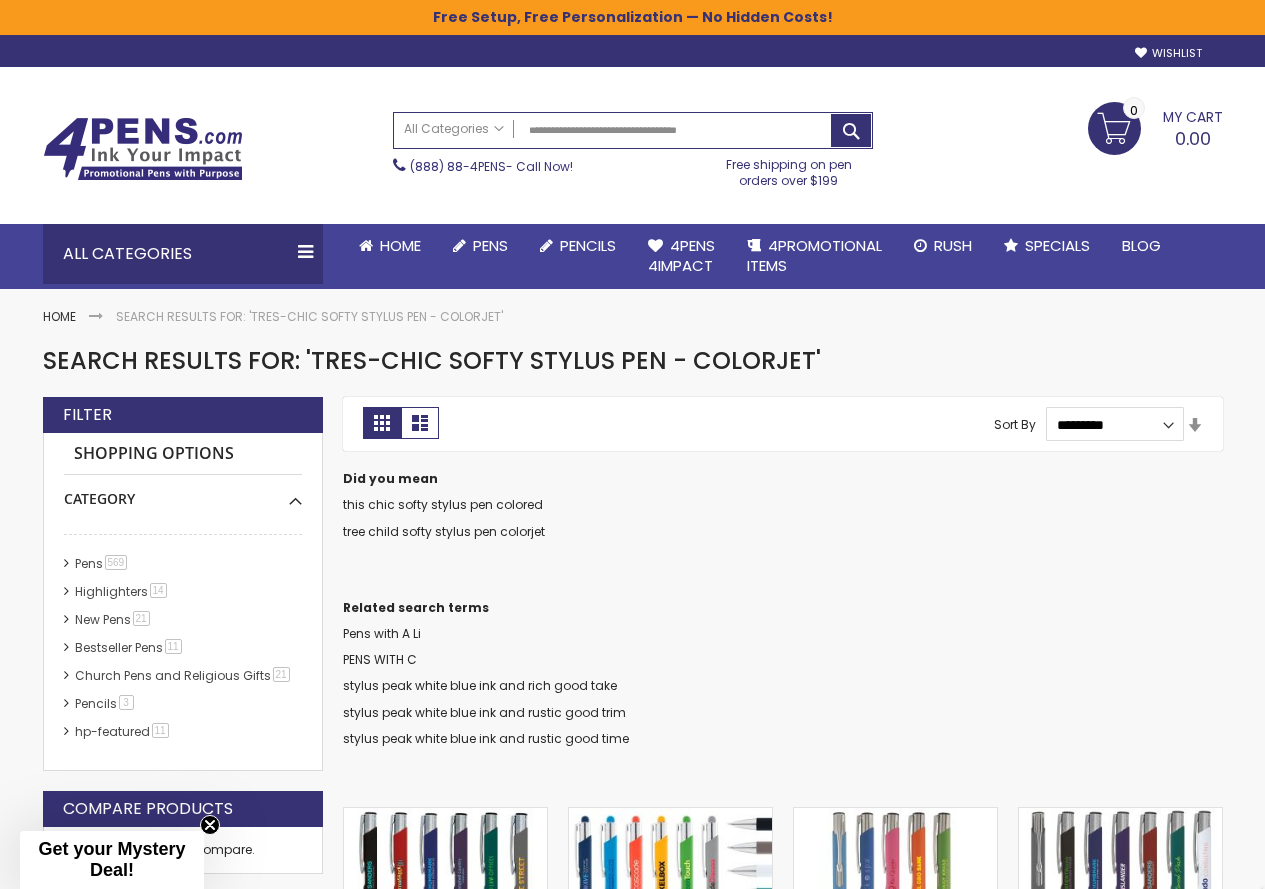 scroll, scrollTop: 0, scrollLeft: 0, axis: both 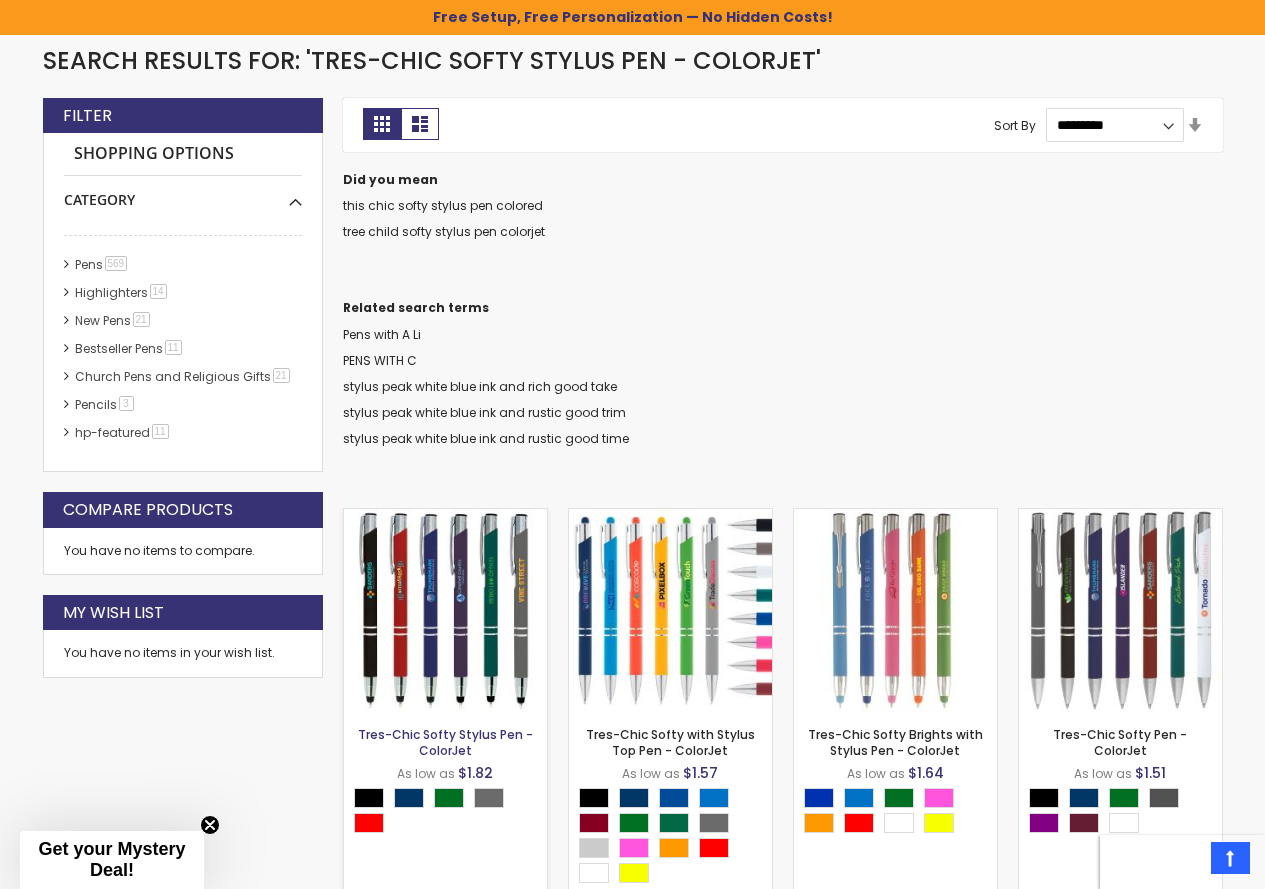 click on "Tres-Chic Softy Stylus Pen - ColorJet" at bounding box center (445, 742) 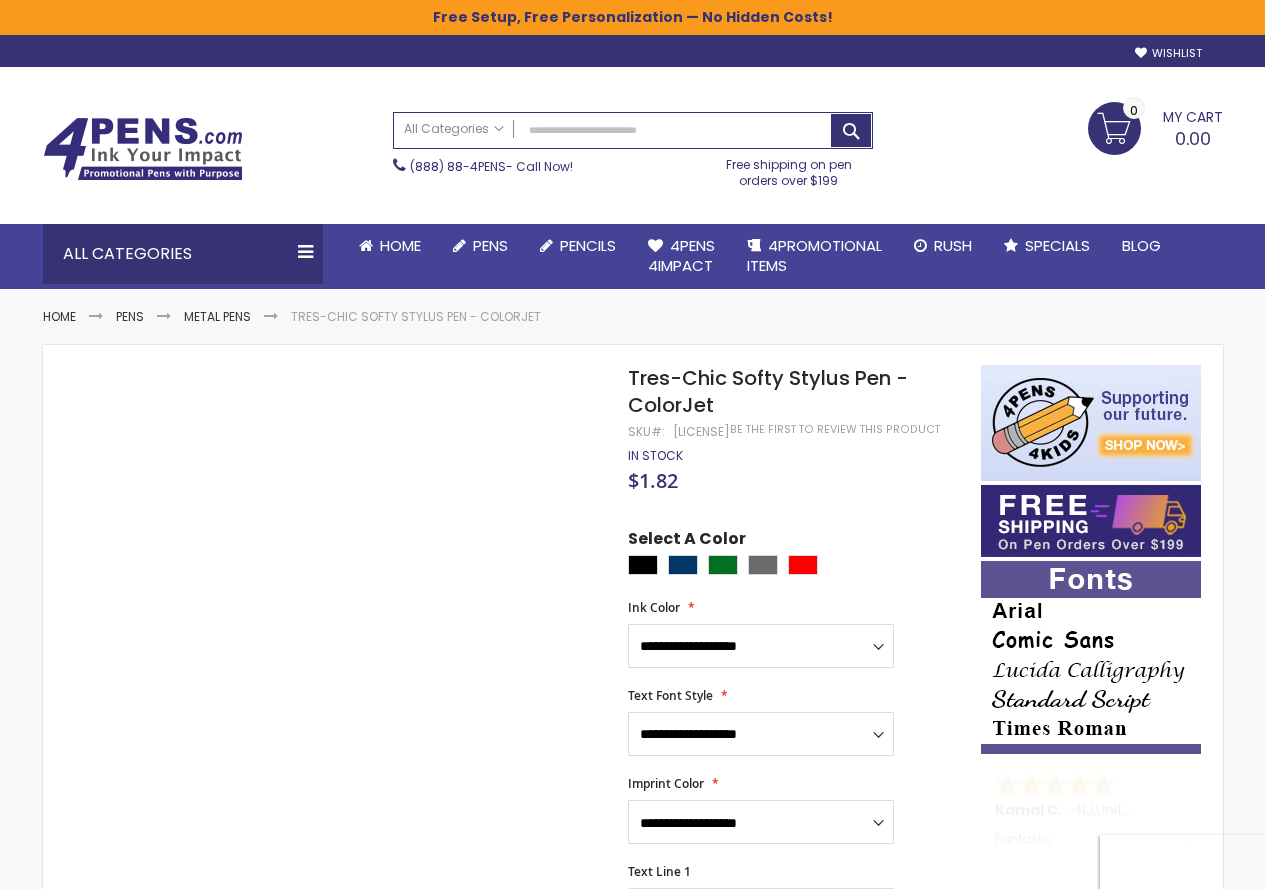 scroll, scrollTop: 0, scrollLeft: 0, axis: both 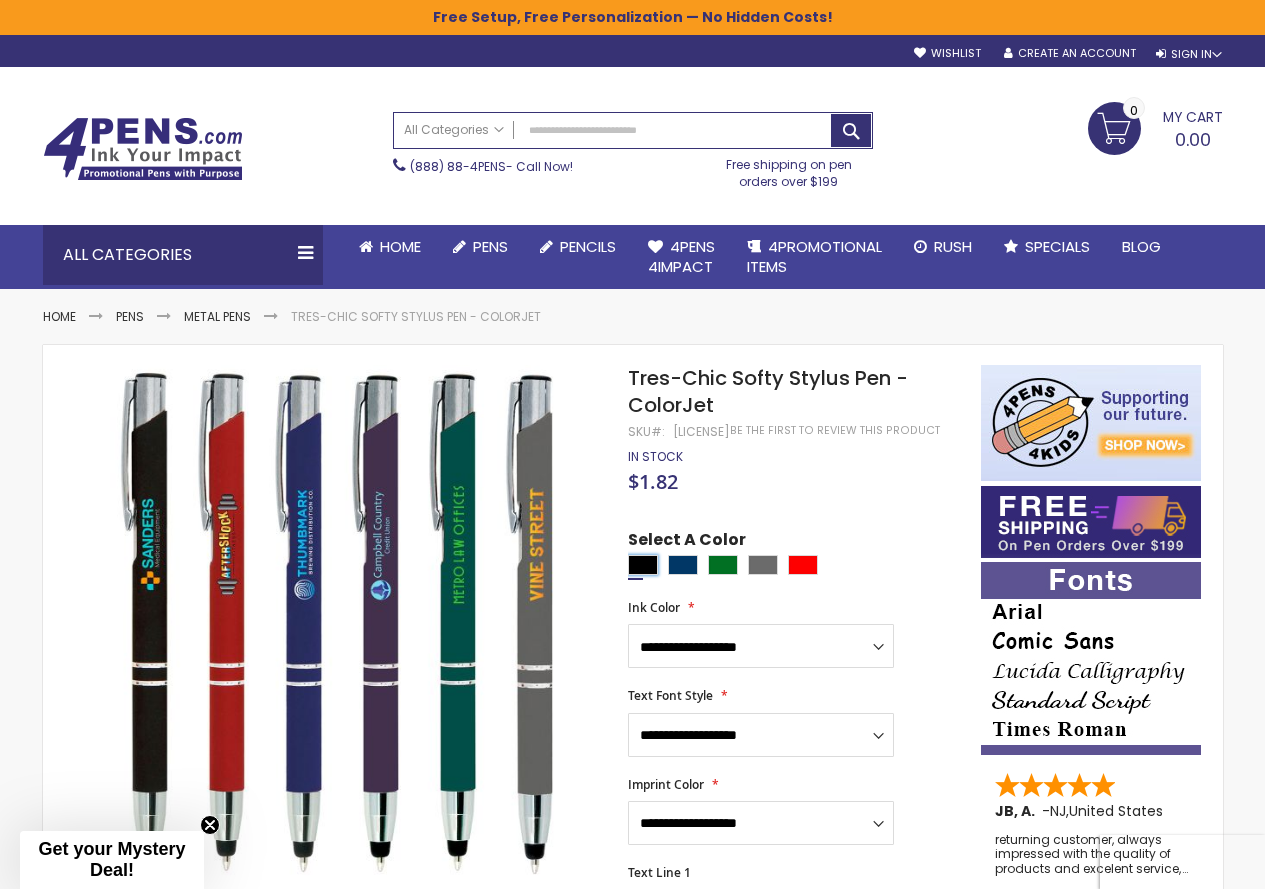 click at bounding box center (643, 565) 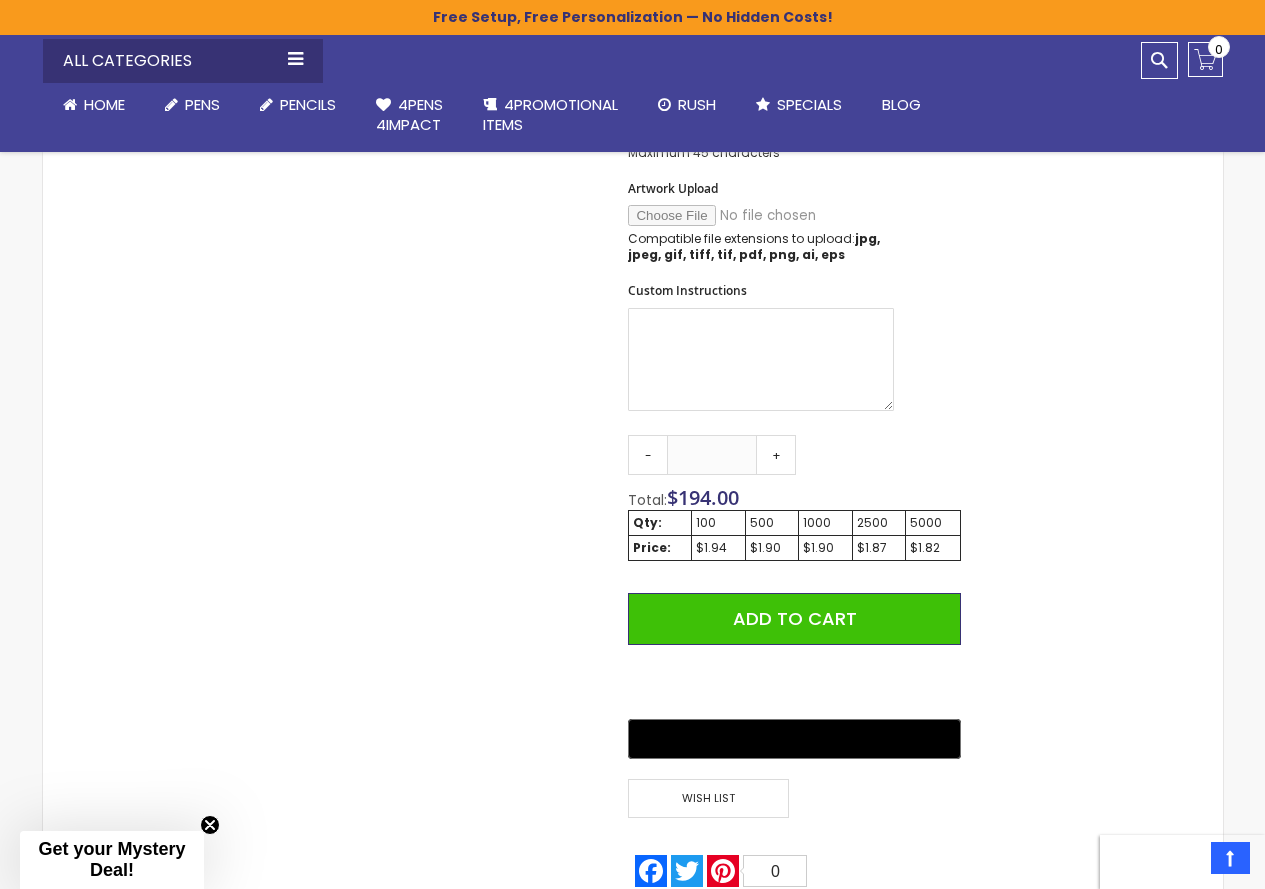scroll, scrollTop: 1700, scrollLeft: 0, axis: vertical 